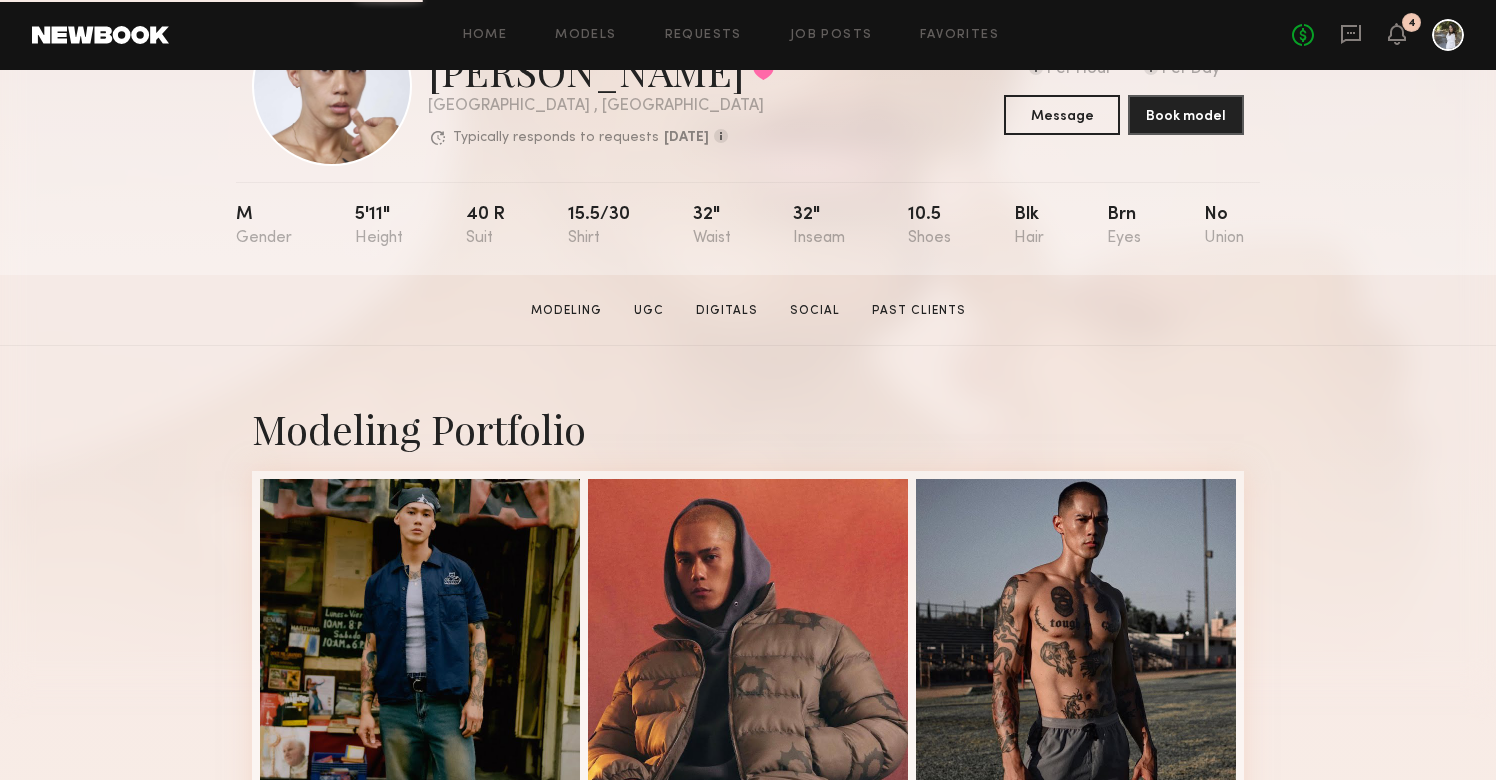 scroll, scrollTop: 0, scrollLeft: 0, axis: both 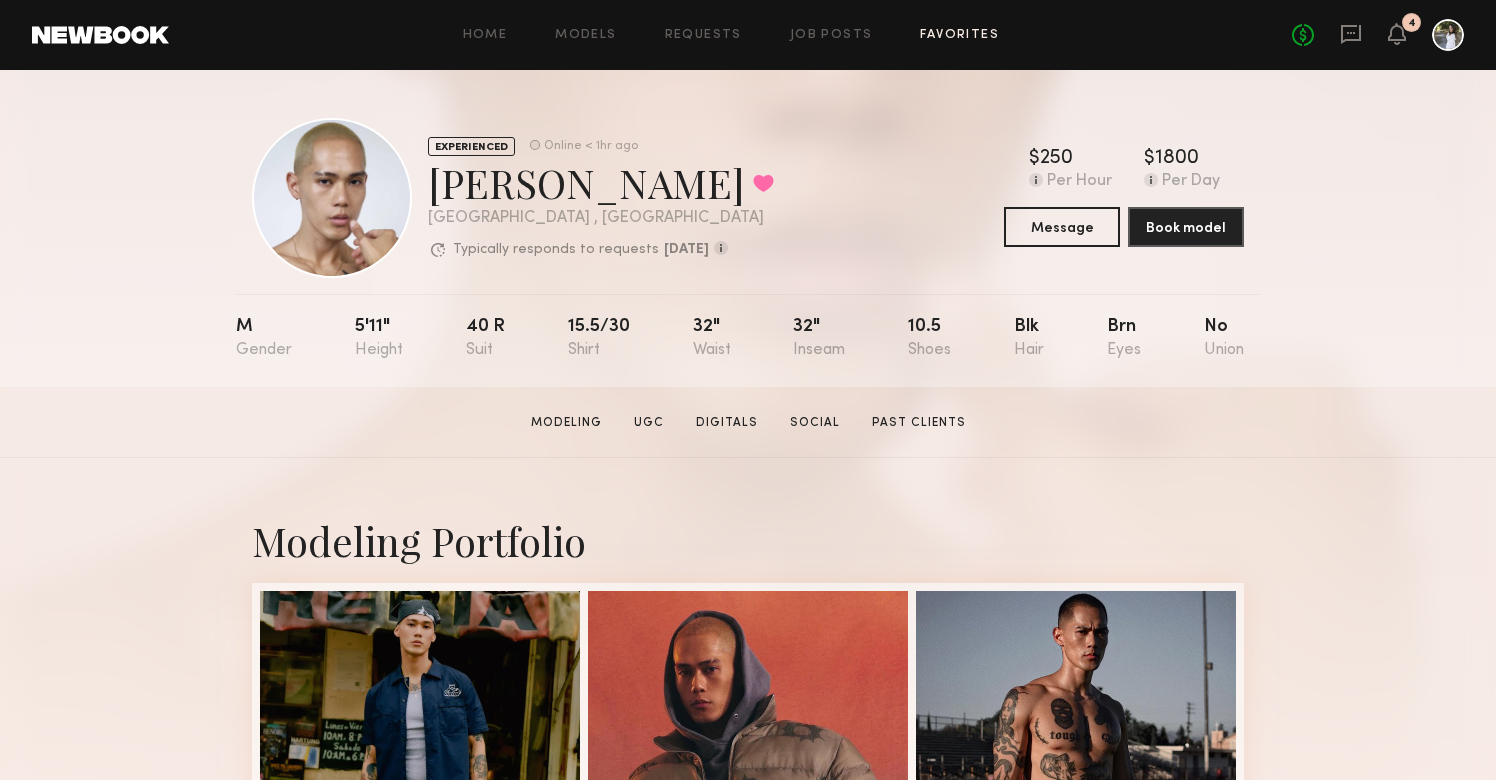 click on "Favorites" 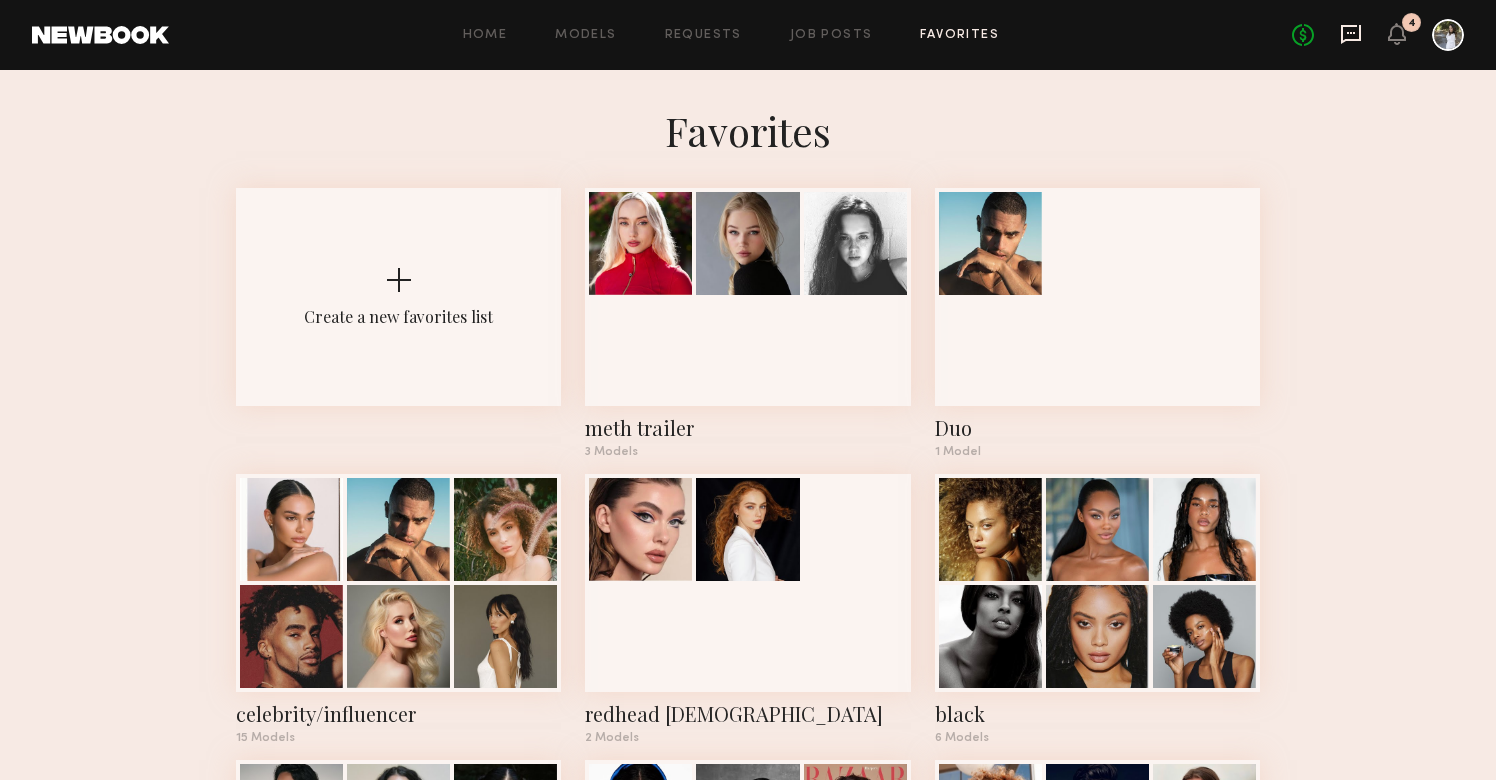 click 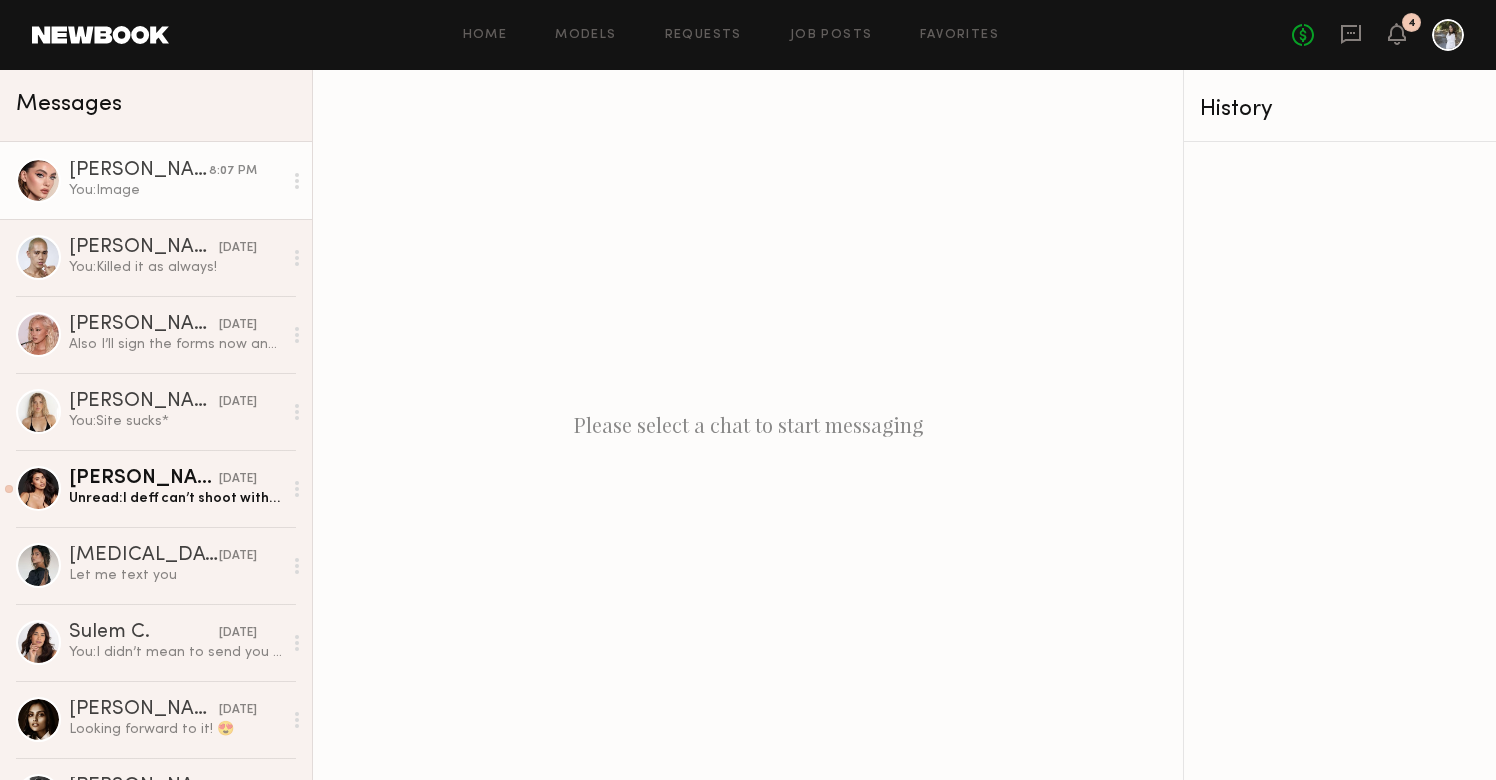 click on "You:  Image" 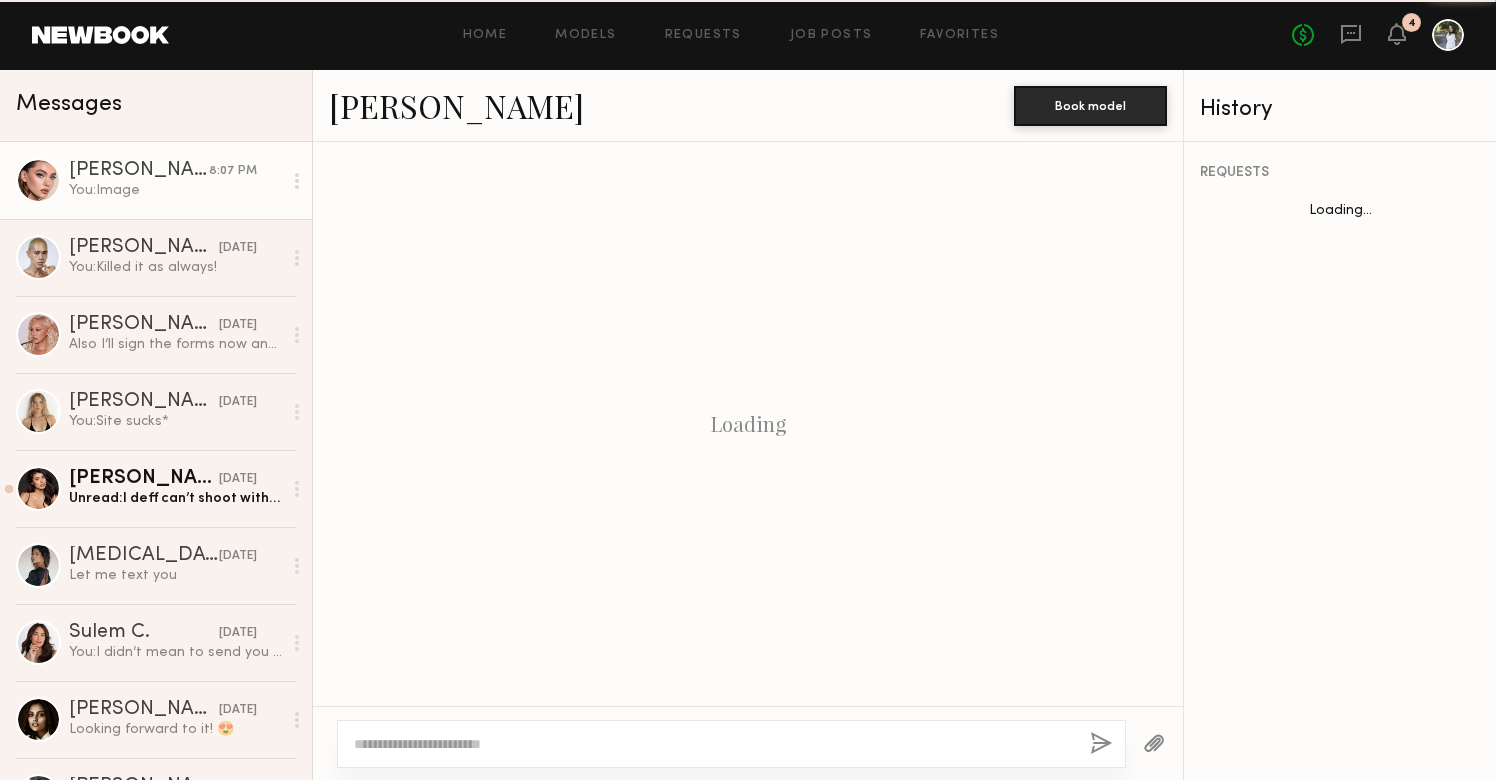 scroll, scrollTop: 3290, scrollLeft: 0, axis: vertical 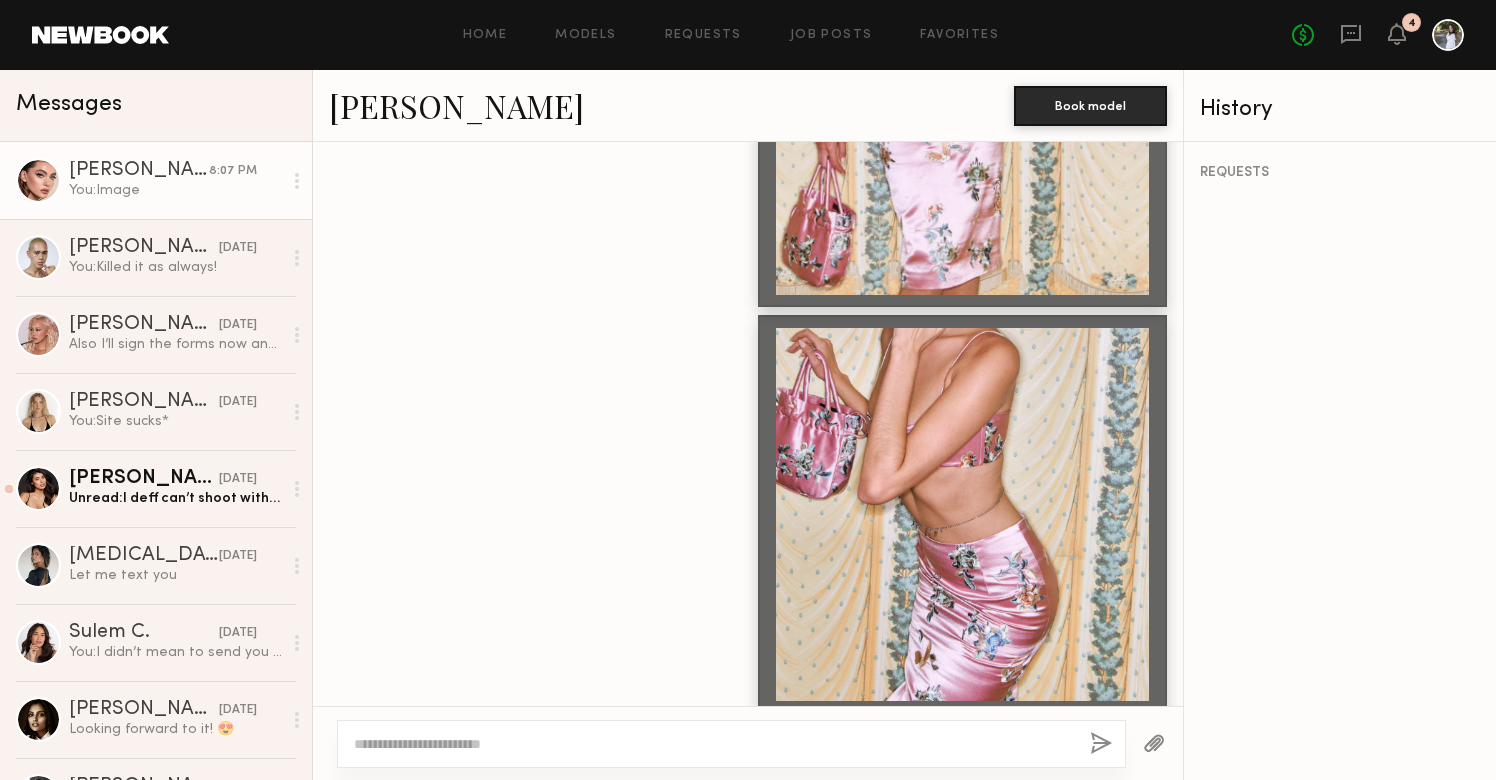 click on "[PERSON_NAME]" 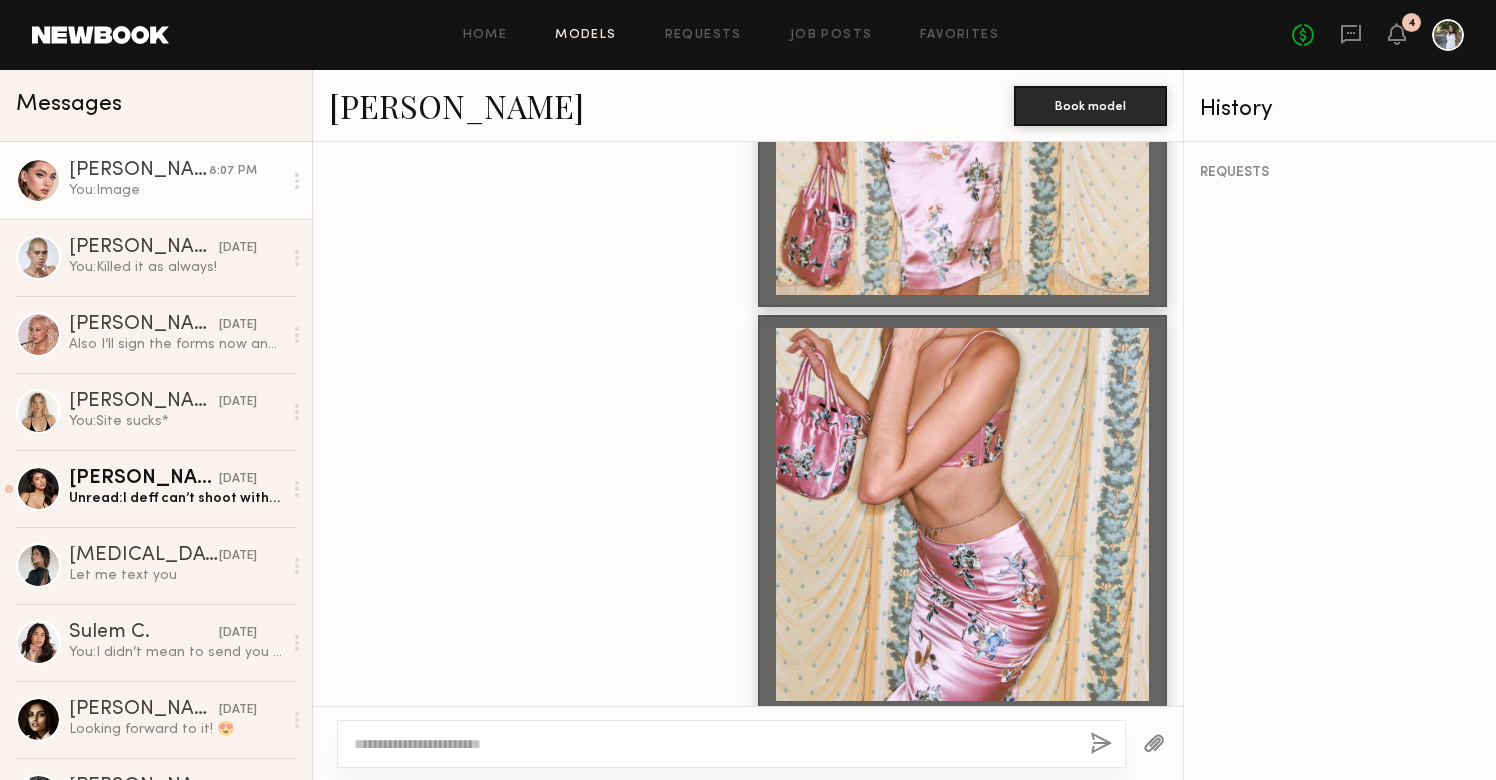 click on "Models" 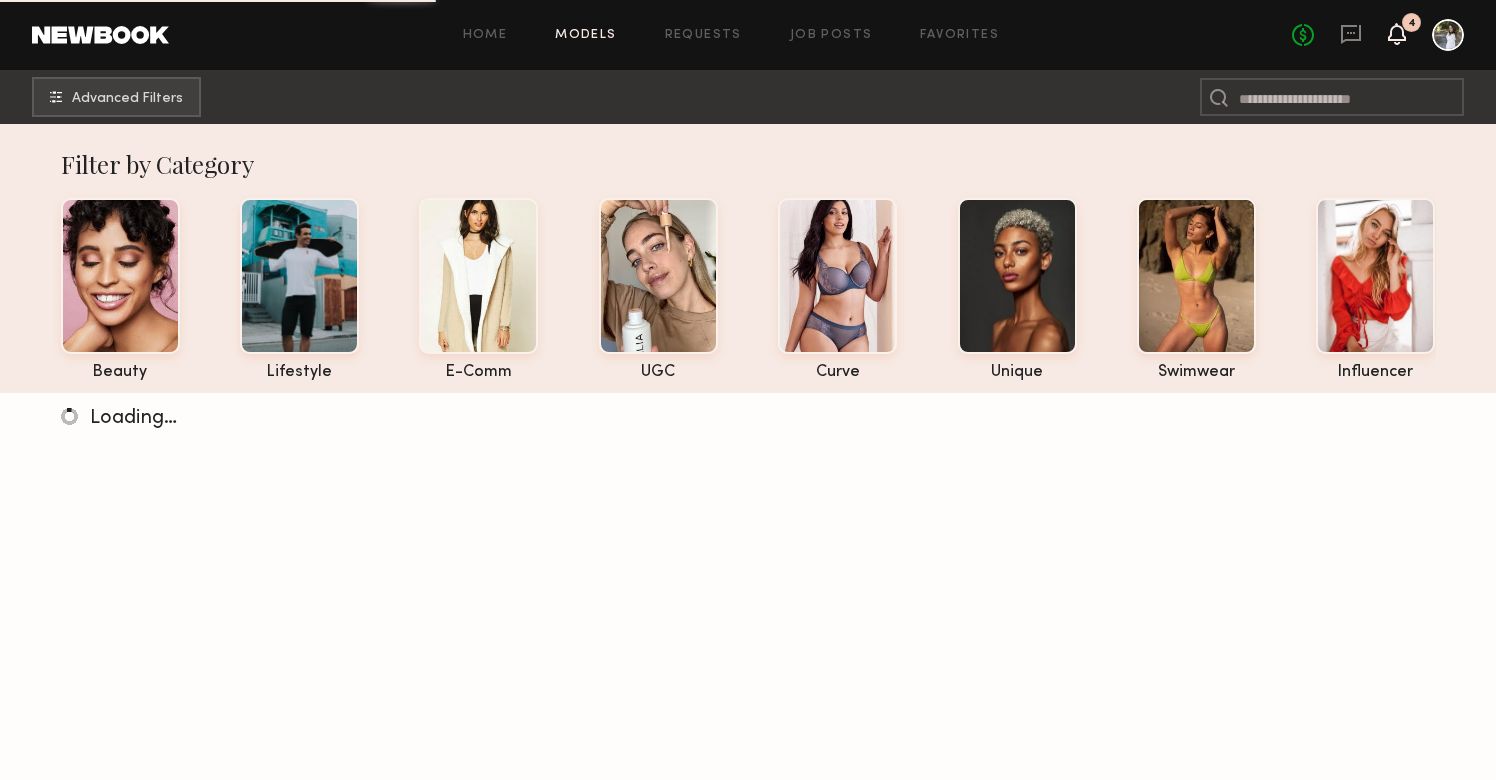 click 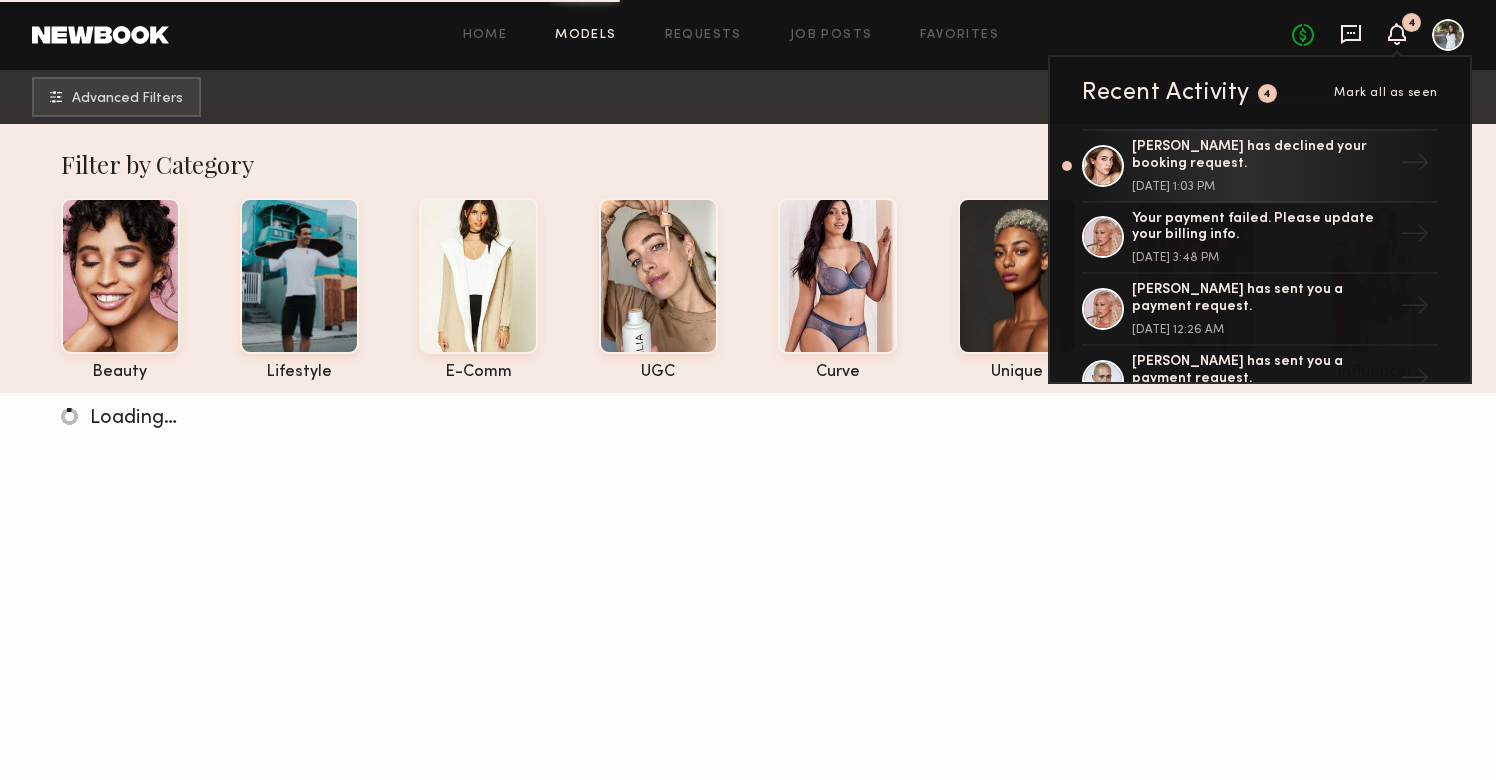 click 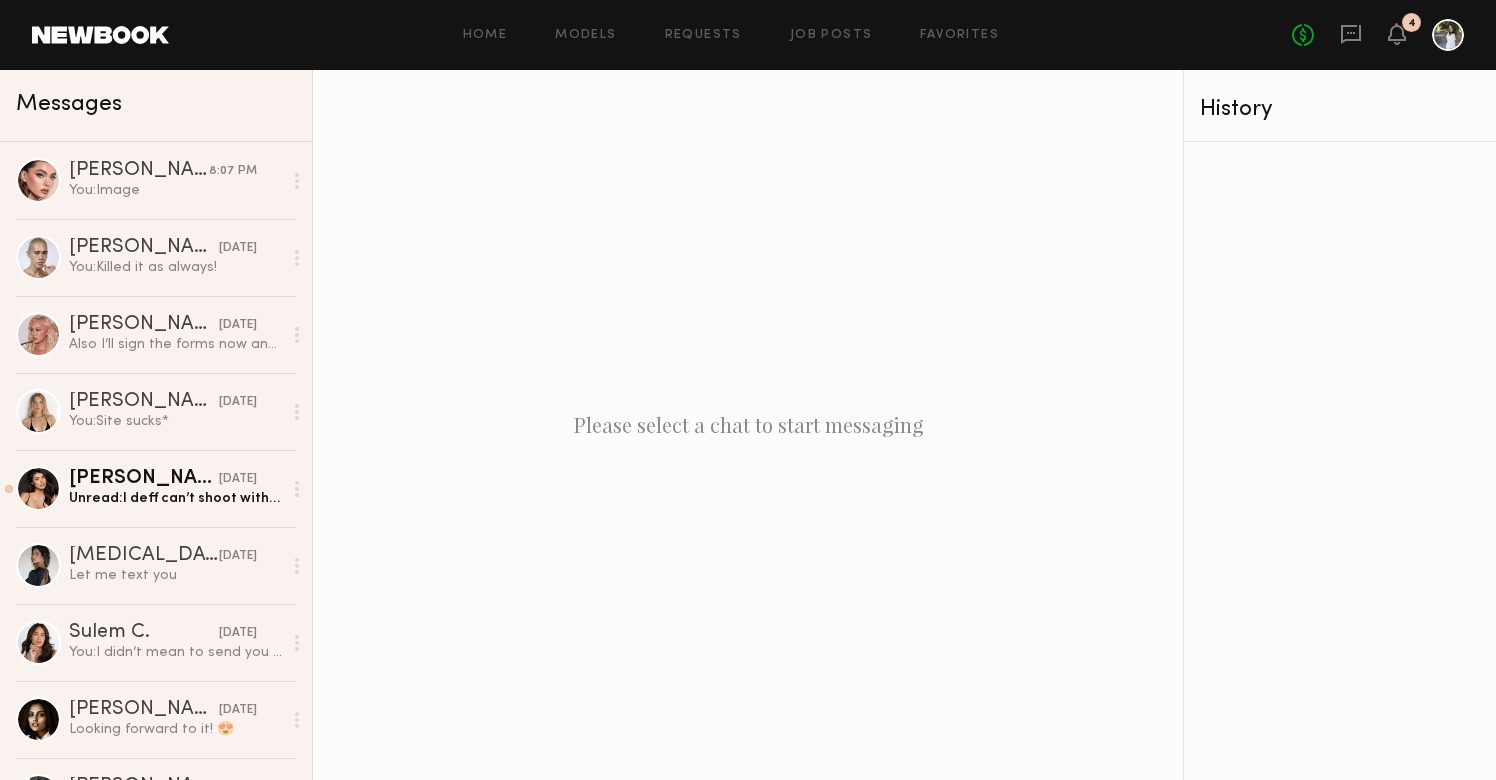 click on "Home Models Requests Job Posts Favorites Sign Out No fees up to $5,000 4" 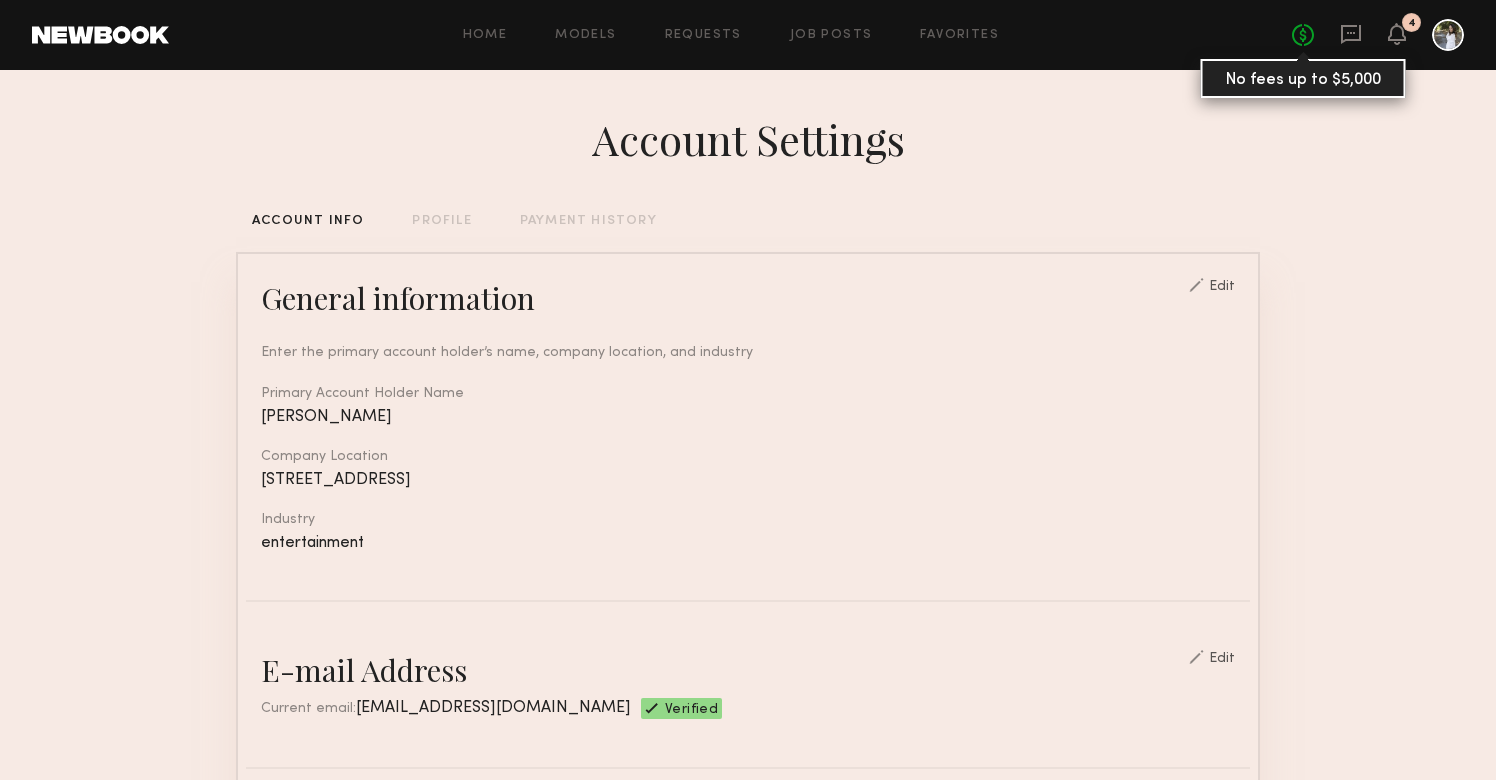 click on "No fees up to $5,000" 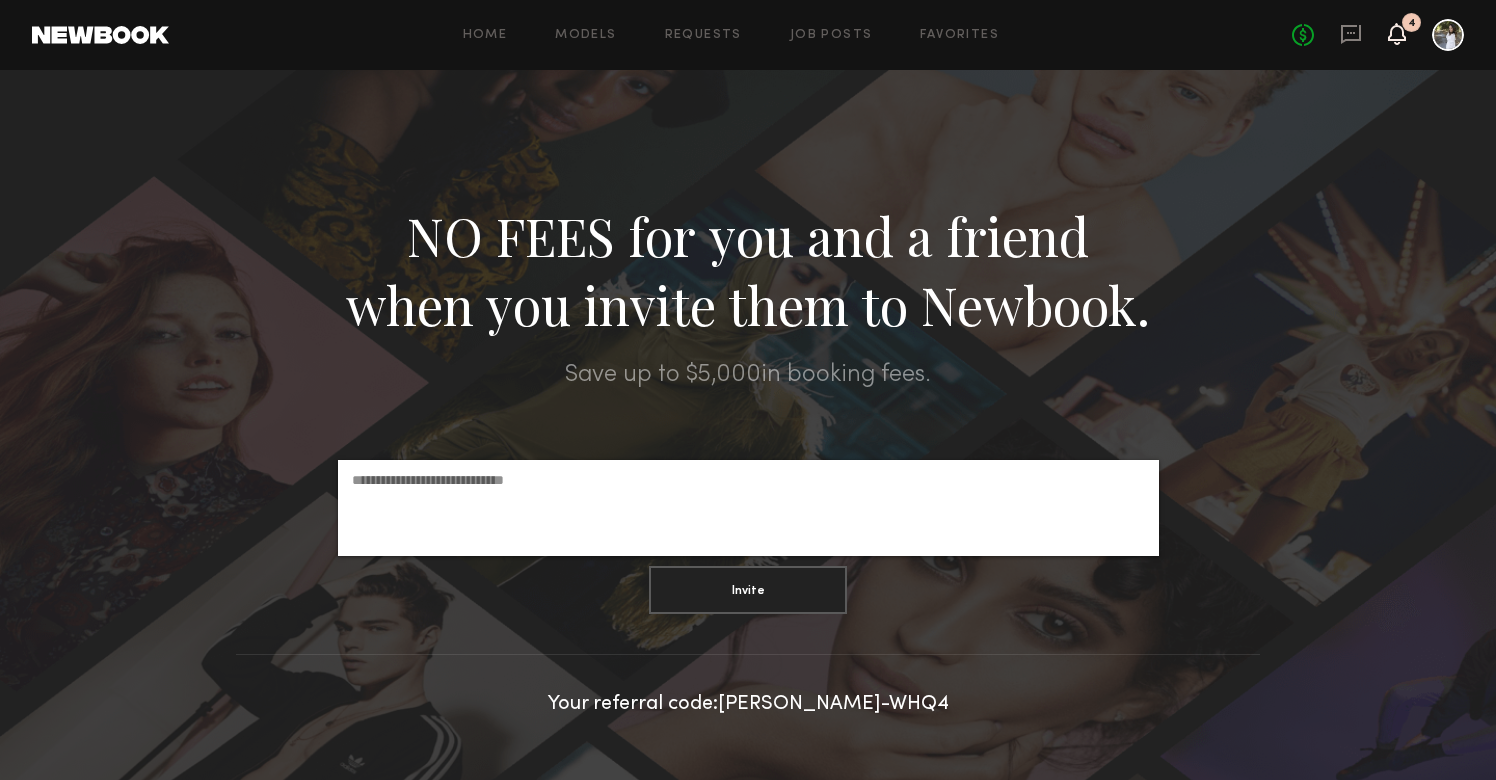 click 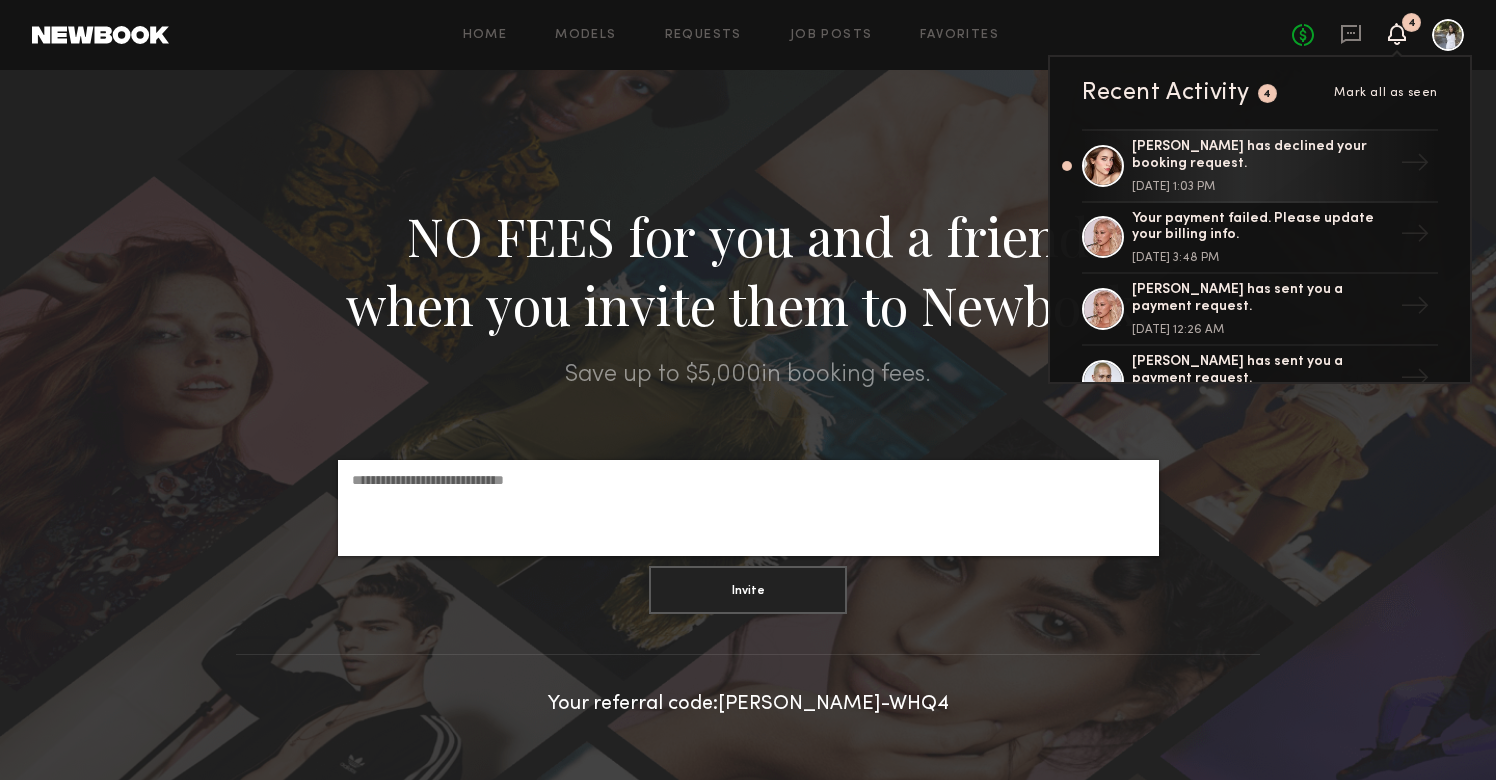 click on "Home Models Requests Job Posts Favorites Sign Out No fees up to $5,000 4 Recent Activity 4 Mark all as seen Caylee C. has declined your booking request. [DATE] 1:03 PM → Your payment failed. Please update your billing info. [DATE] 3:48 PM → [PERSON_NAME] has sent you a payment request. [DATE] 12:26 AM → [PERSON_NAME] has sent you a payment request. [DATE] 1:52 AM → [PERSON_NAME] has confirmed your booking request. [DATE] 1:33 PM → [PERSON_NAME] has confirmed your booking request. [DATE] 10:15 AM → [PERSON_NAME] has confirmed your booking request. [DATE] 3:22 PM → [PERSON_NAME] has confirmed your booking request. [DATE] 9:45 PM → [PERSON_NAME] has declined your booking request. [DATE] 2:45 PM → [MEDICAL_DATA][PERSON_NAME] has declined your booking request. [DATE] 4:17 PM → [PERSON_NAME] has declined your booking request. [DATE] 3:47 PM → [PERSON_NAME] has confirmed your booking request. [DATE] 3:27 PM → [DATE] 4:02 PM →" 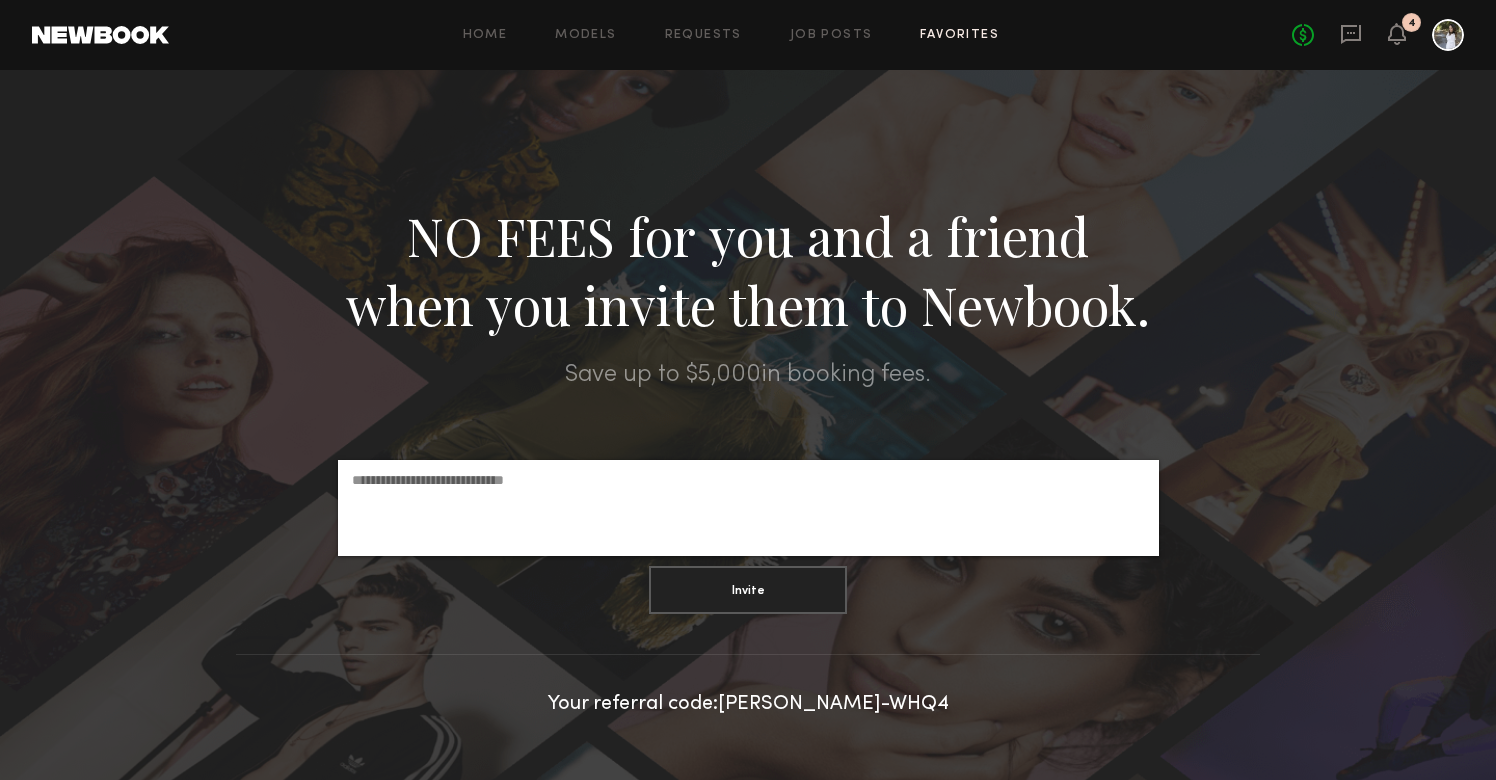 click on "Favorites" 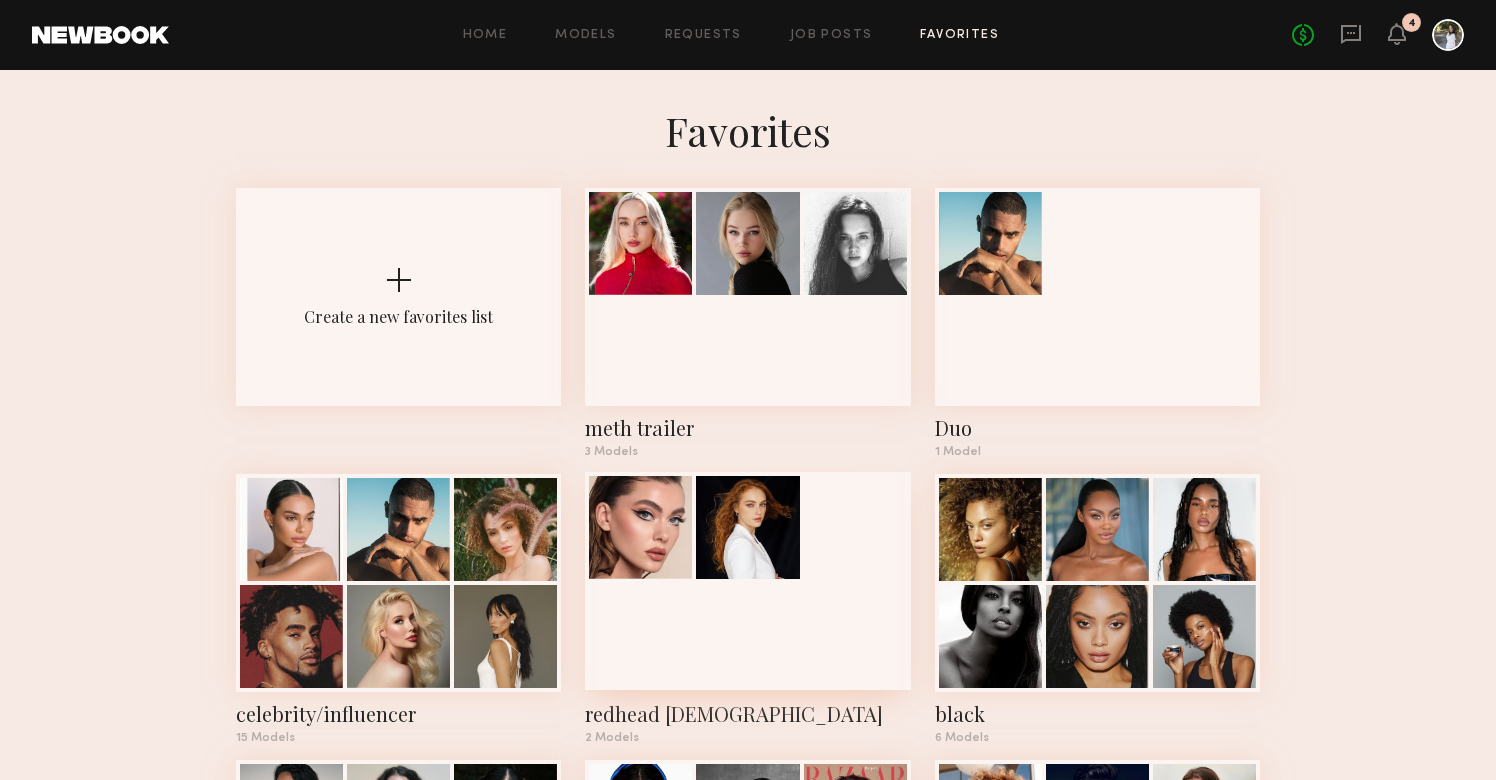click 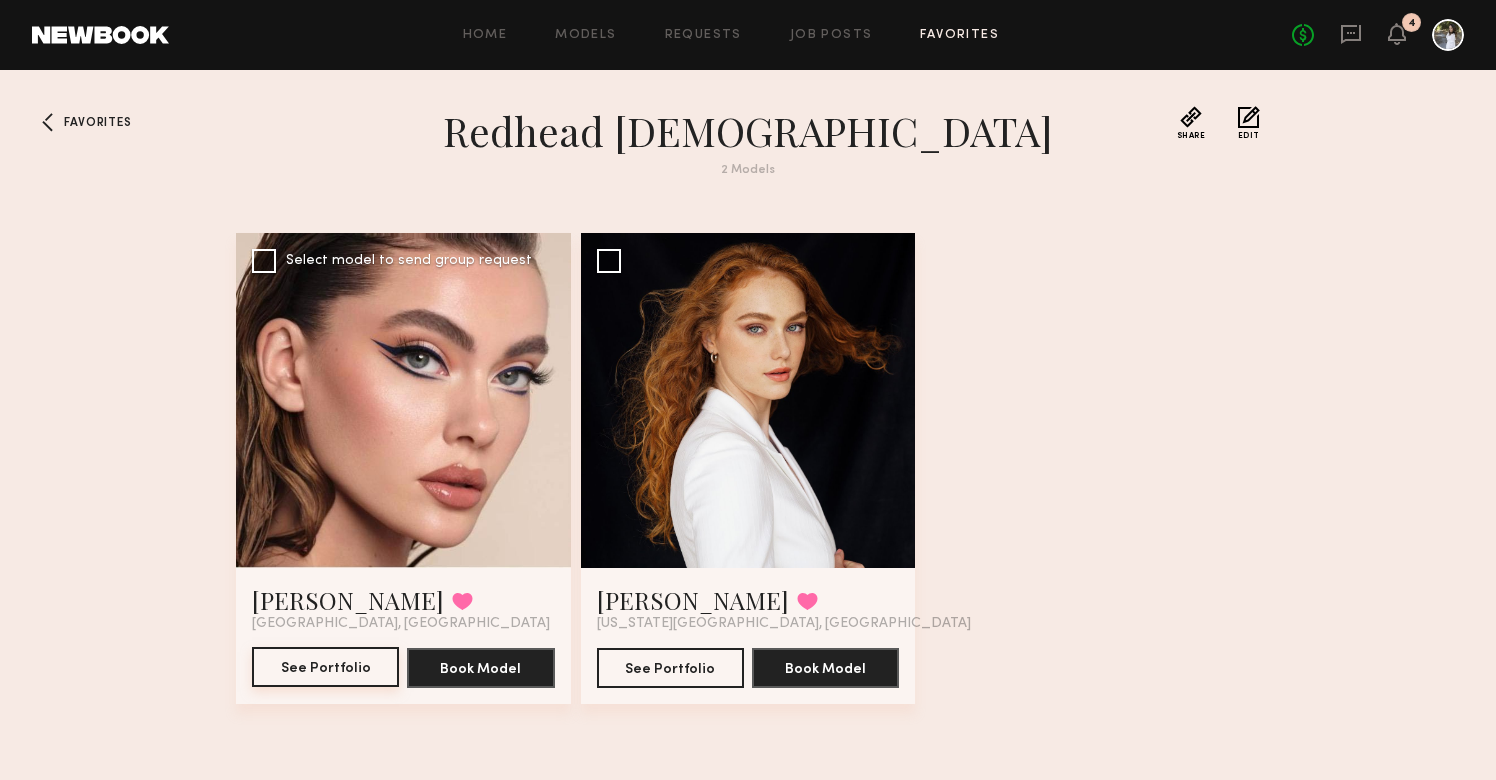 click on "See Portfolio" 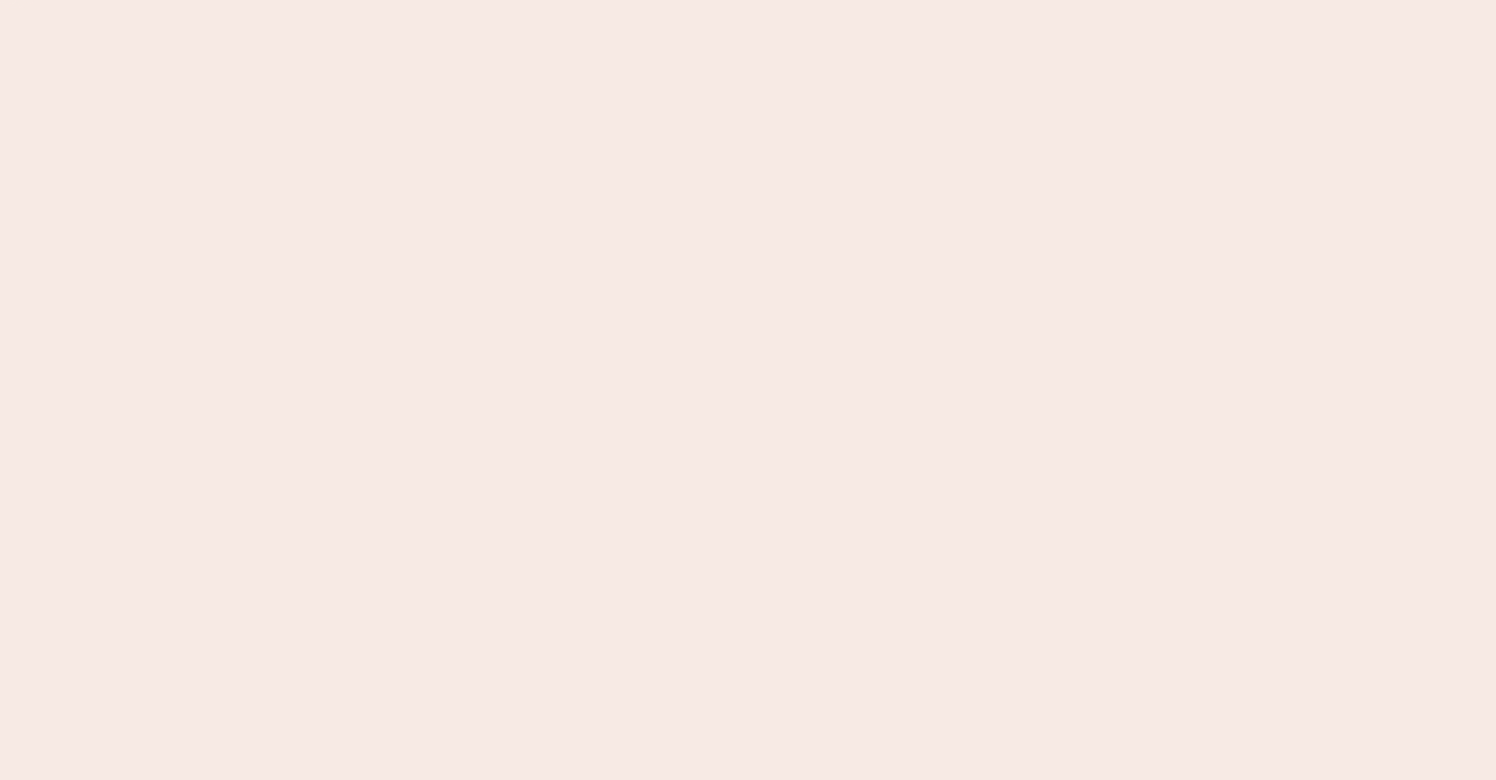 scroll, scrollTop: 0, scrollLeft: 0, axis: both 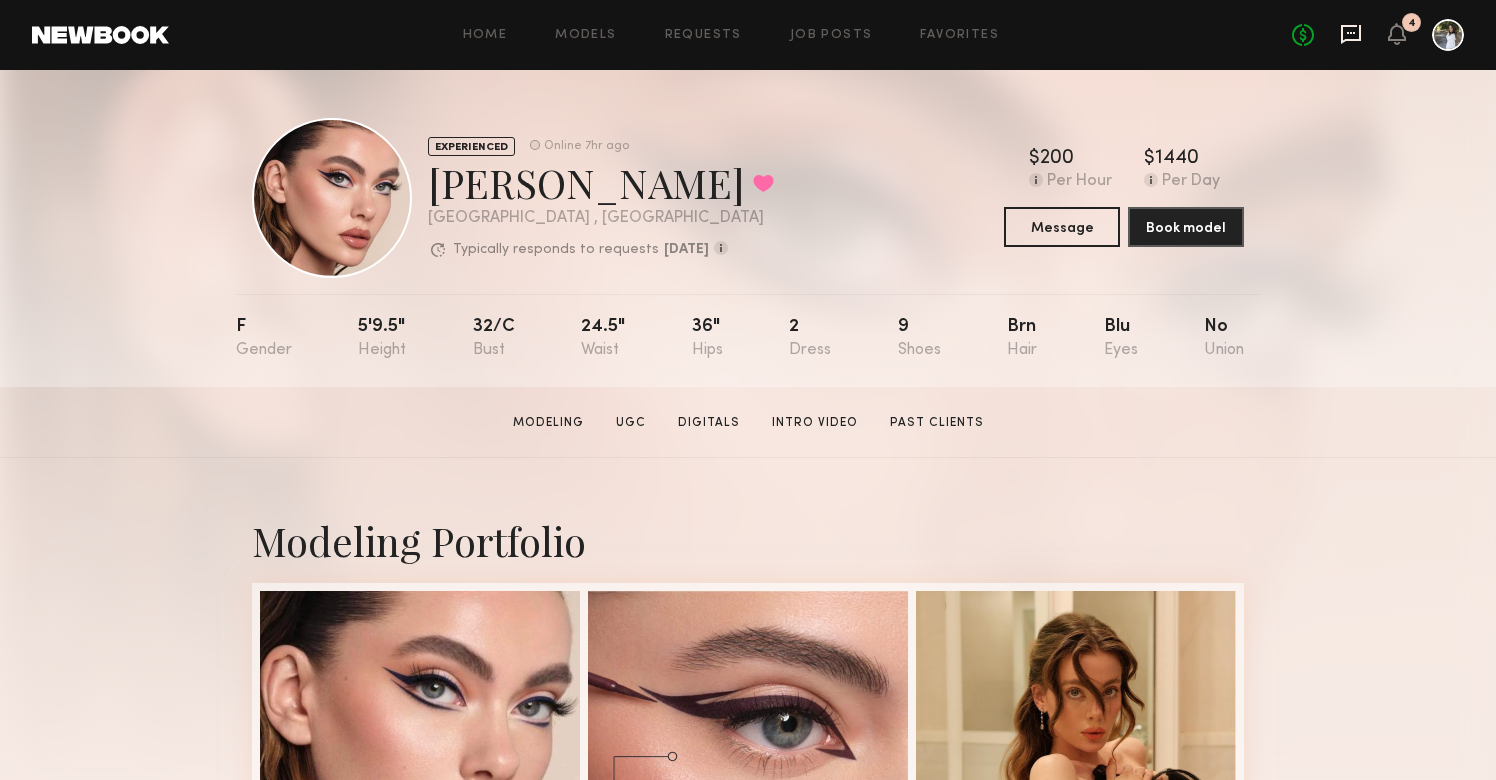 click 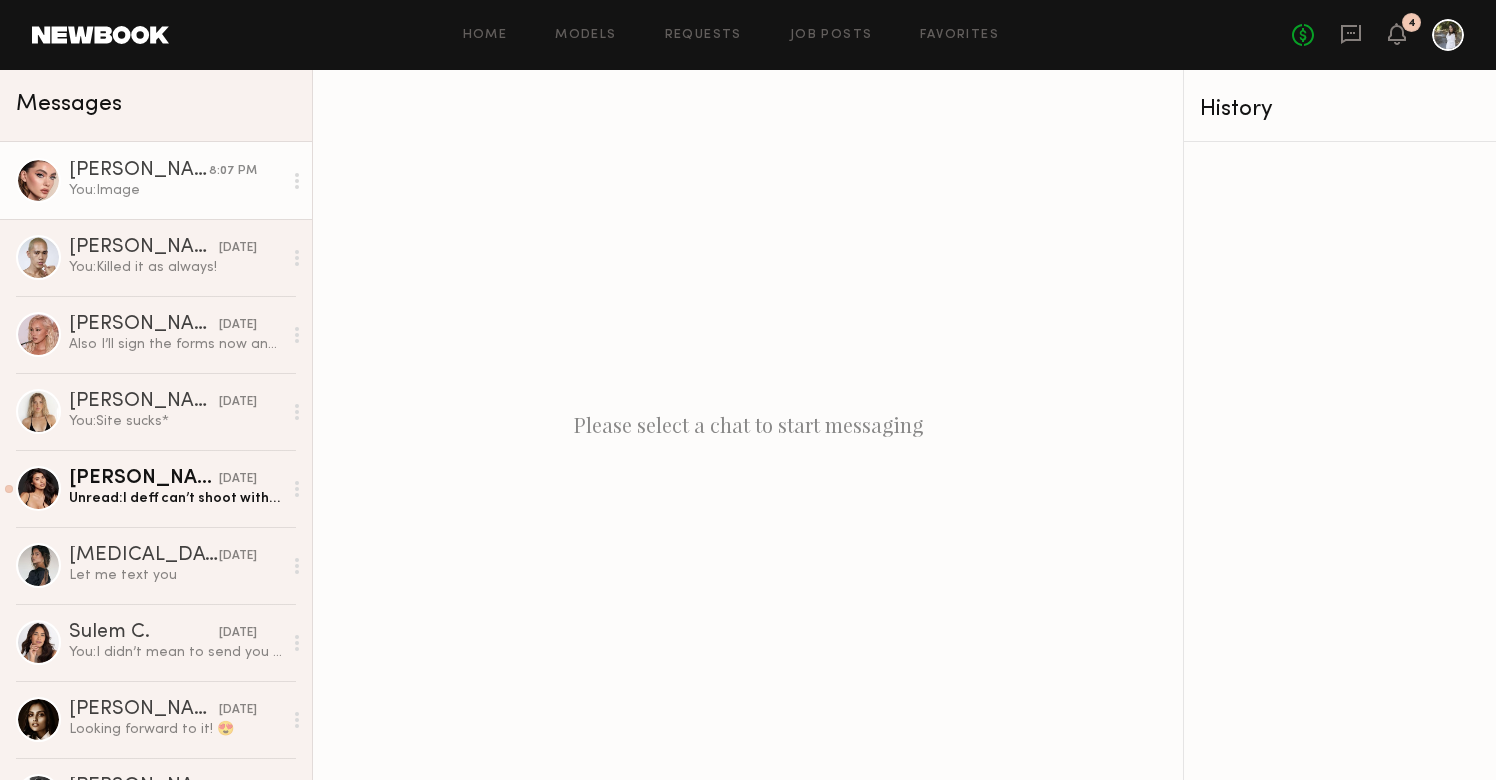 click on "You:  Image" 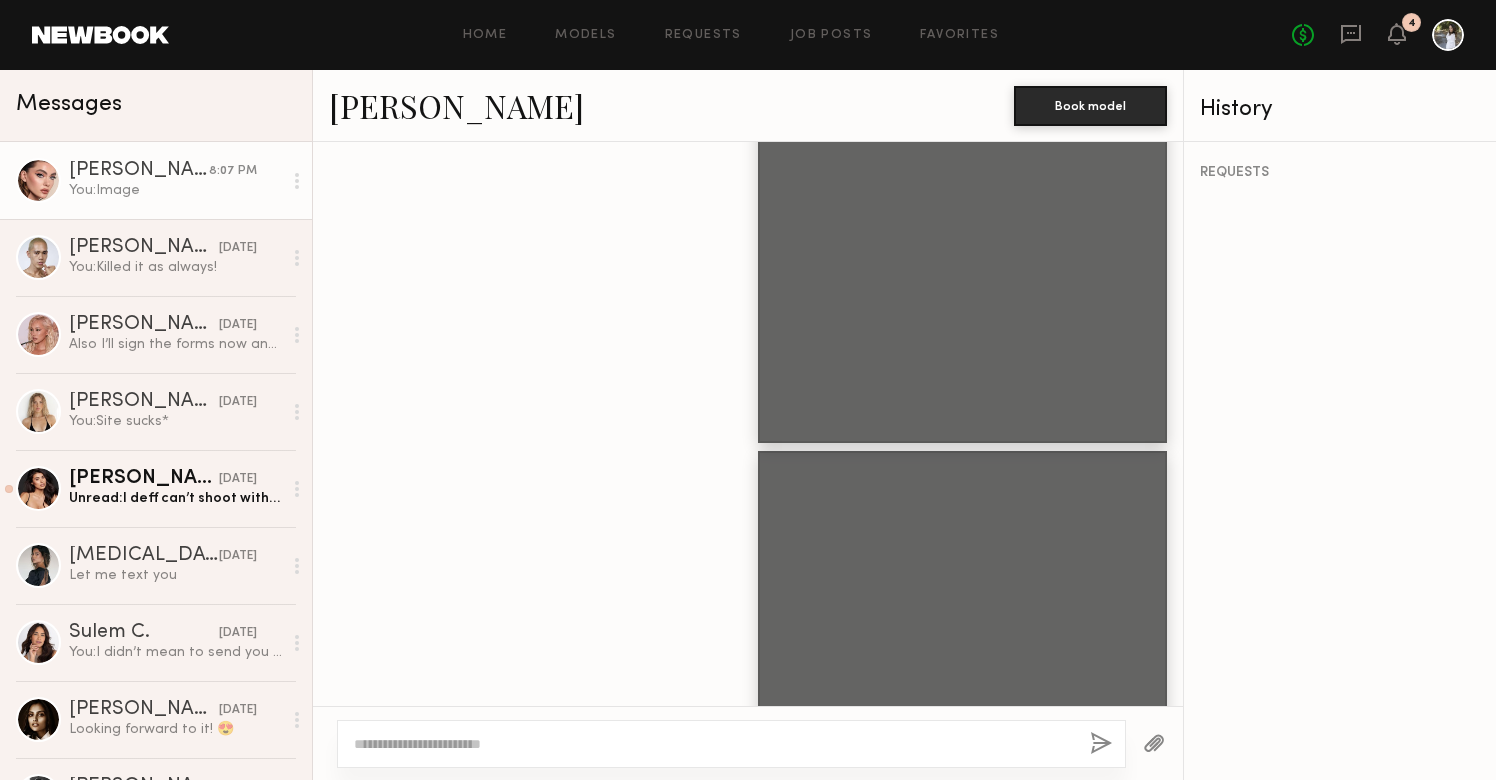 scroll, scrollTop: 9521, scrollLeft: 0, axis: vertical 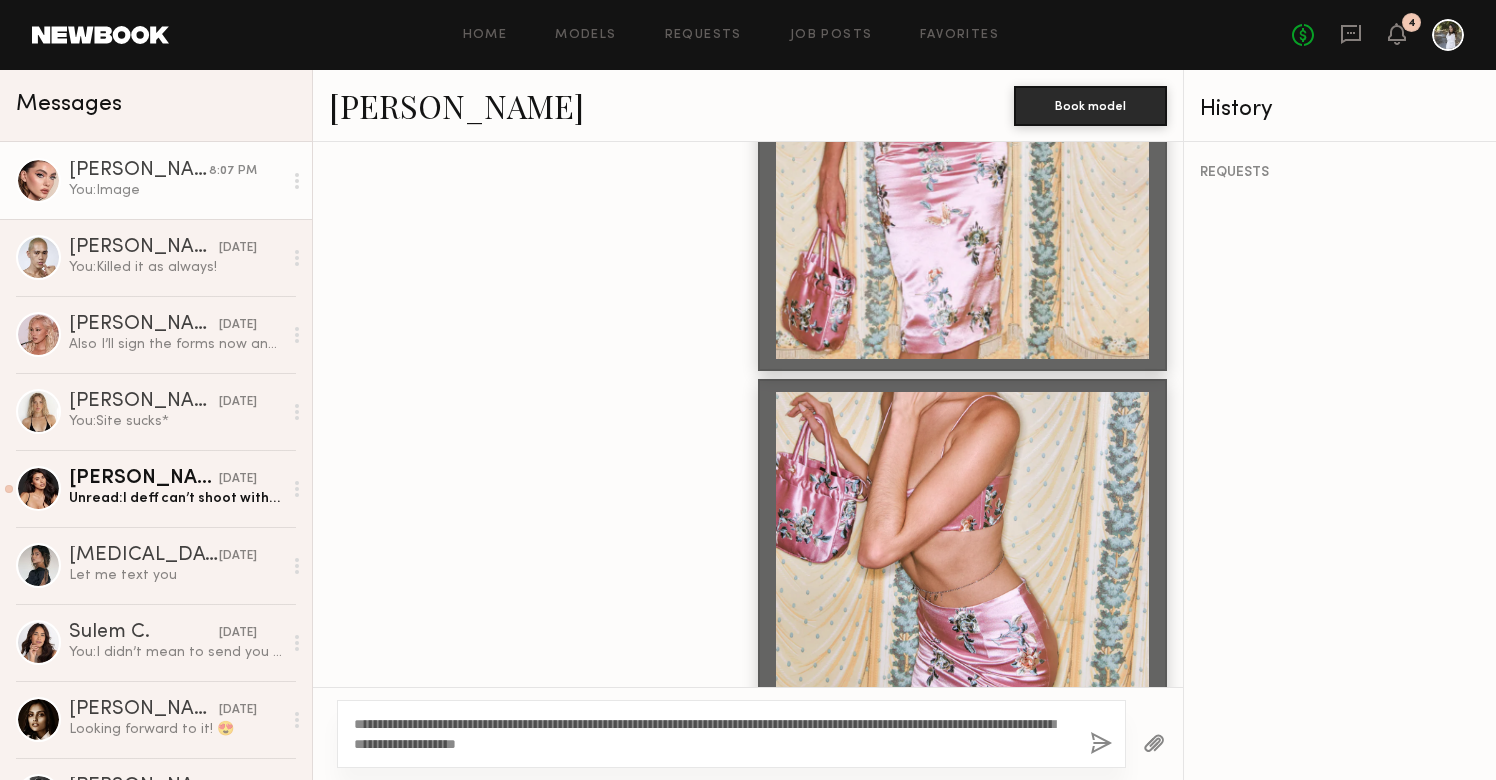 click on "**********" 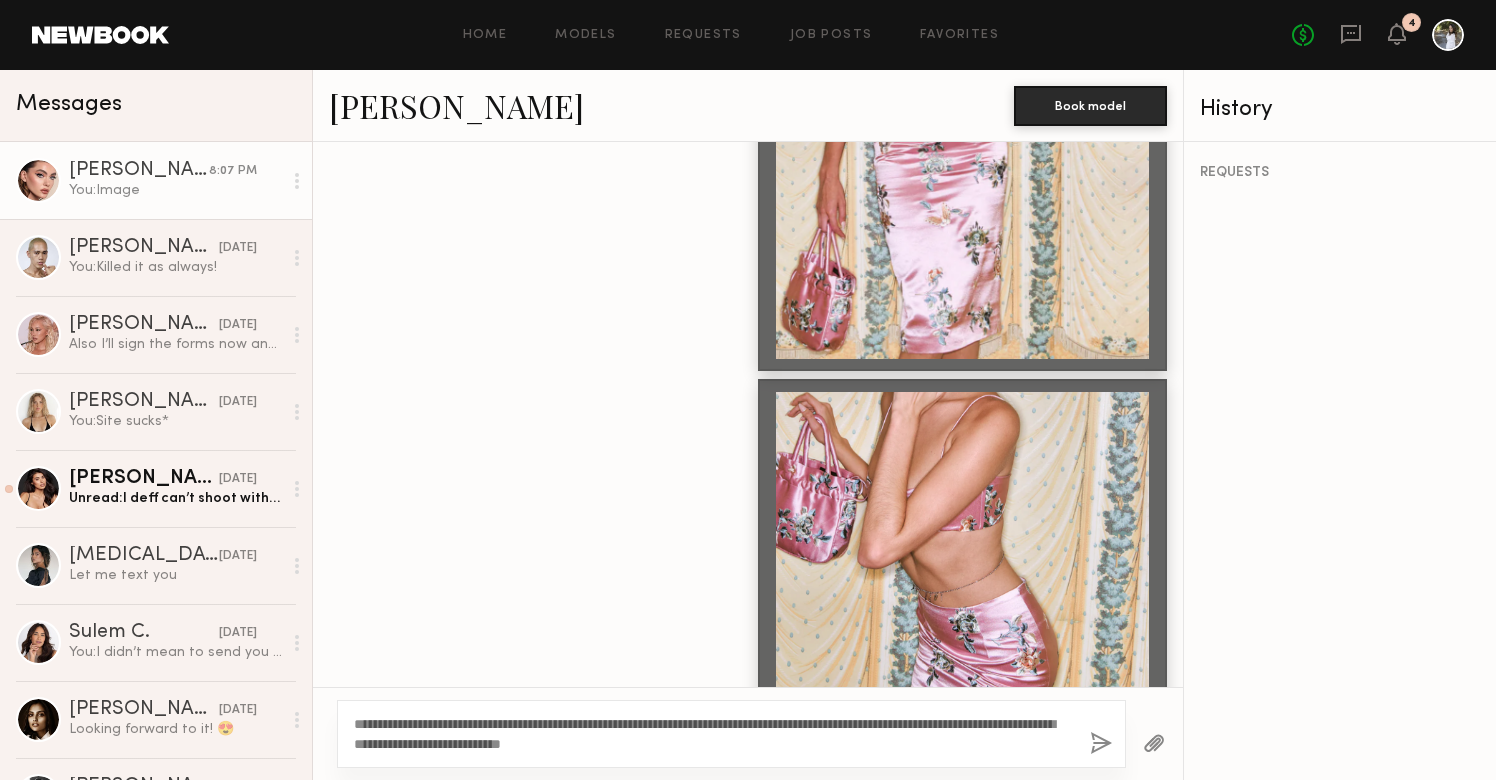 click on "**********" 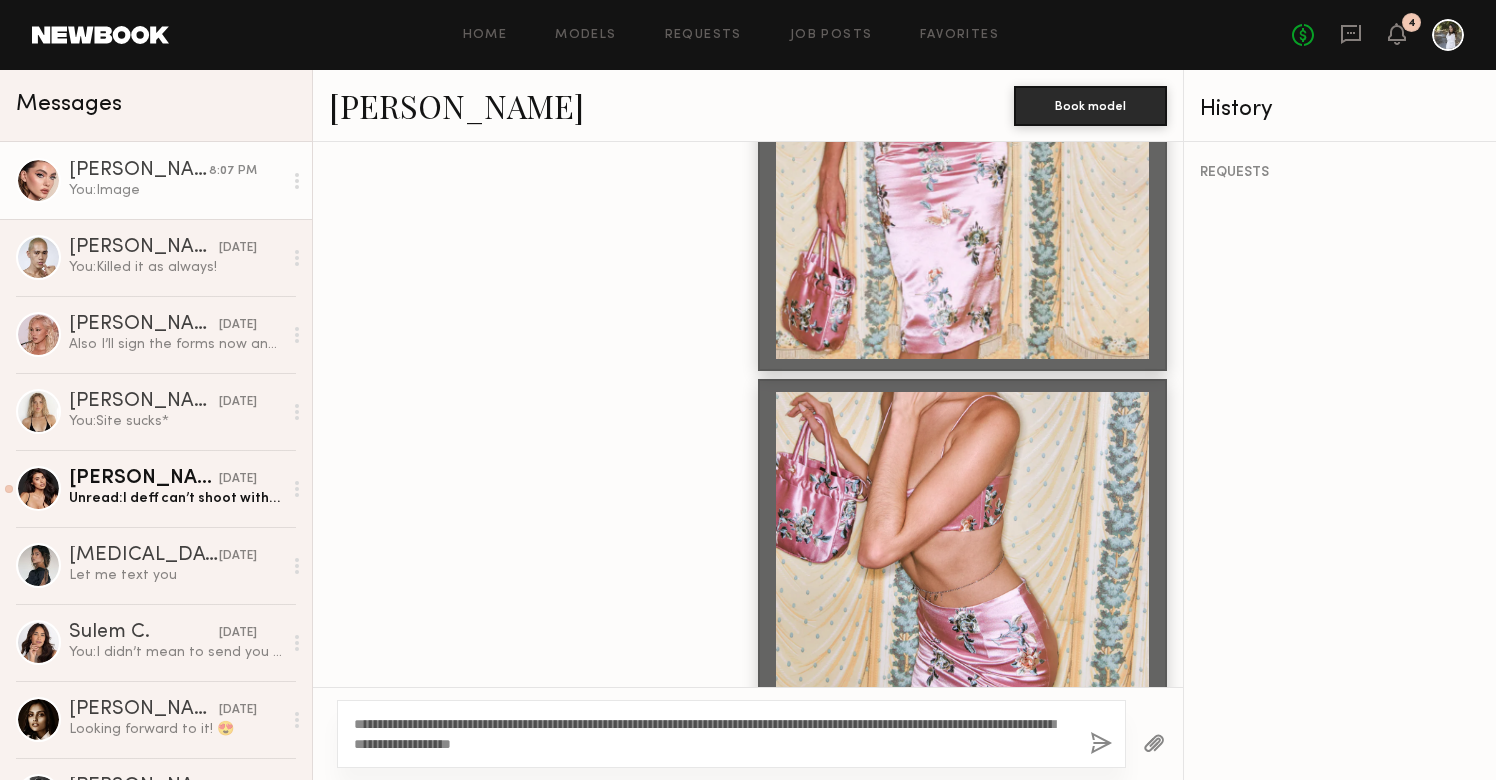 drag, startPoint x: 649, startPoint y: 744, endPoint x: 617, endPoint y: 744, distance: 32 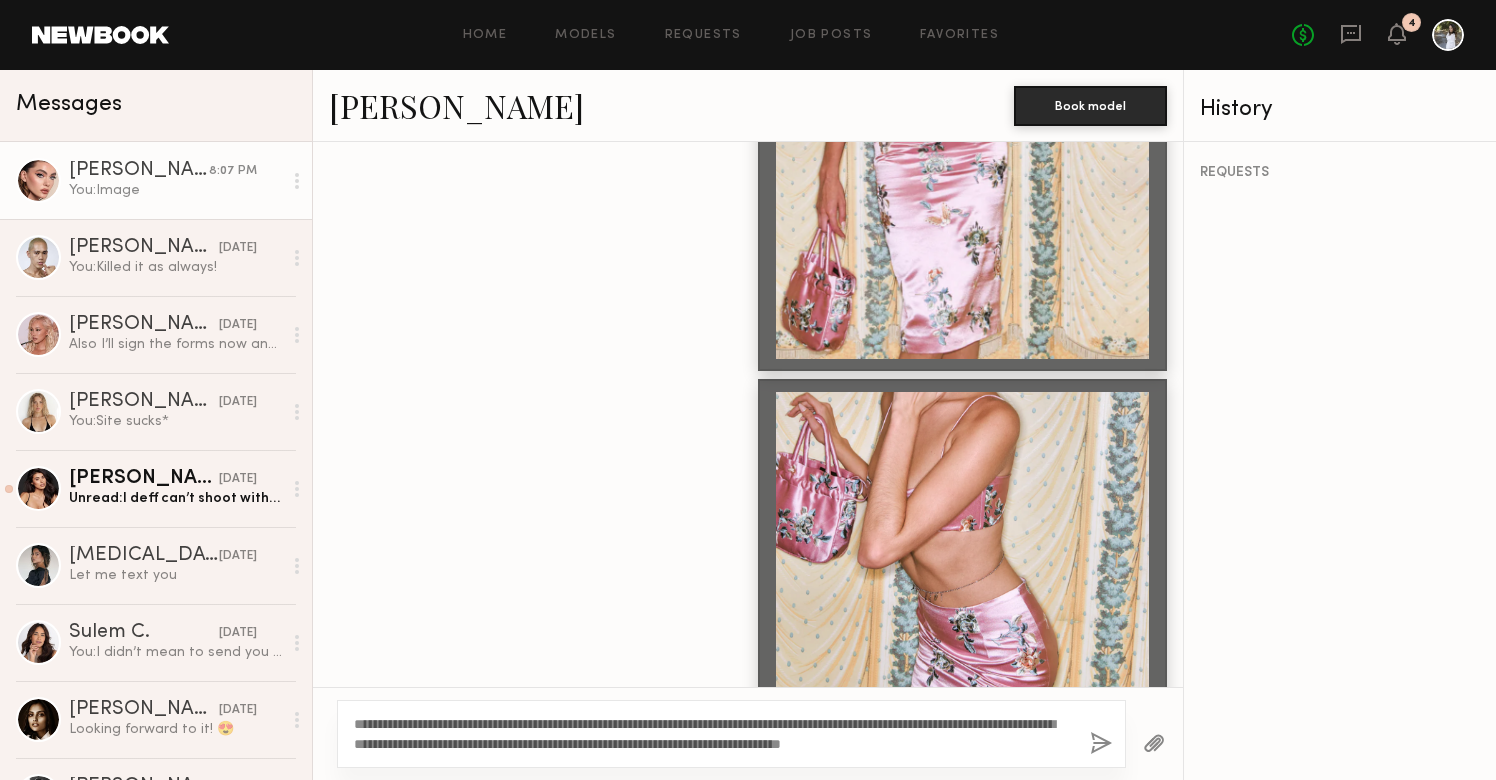 click on "**********" 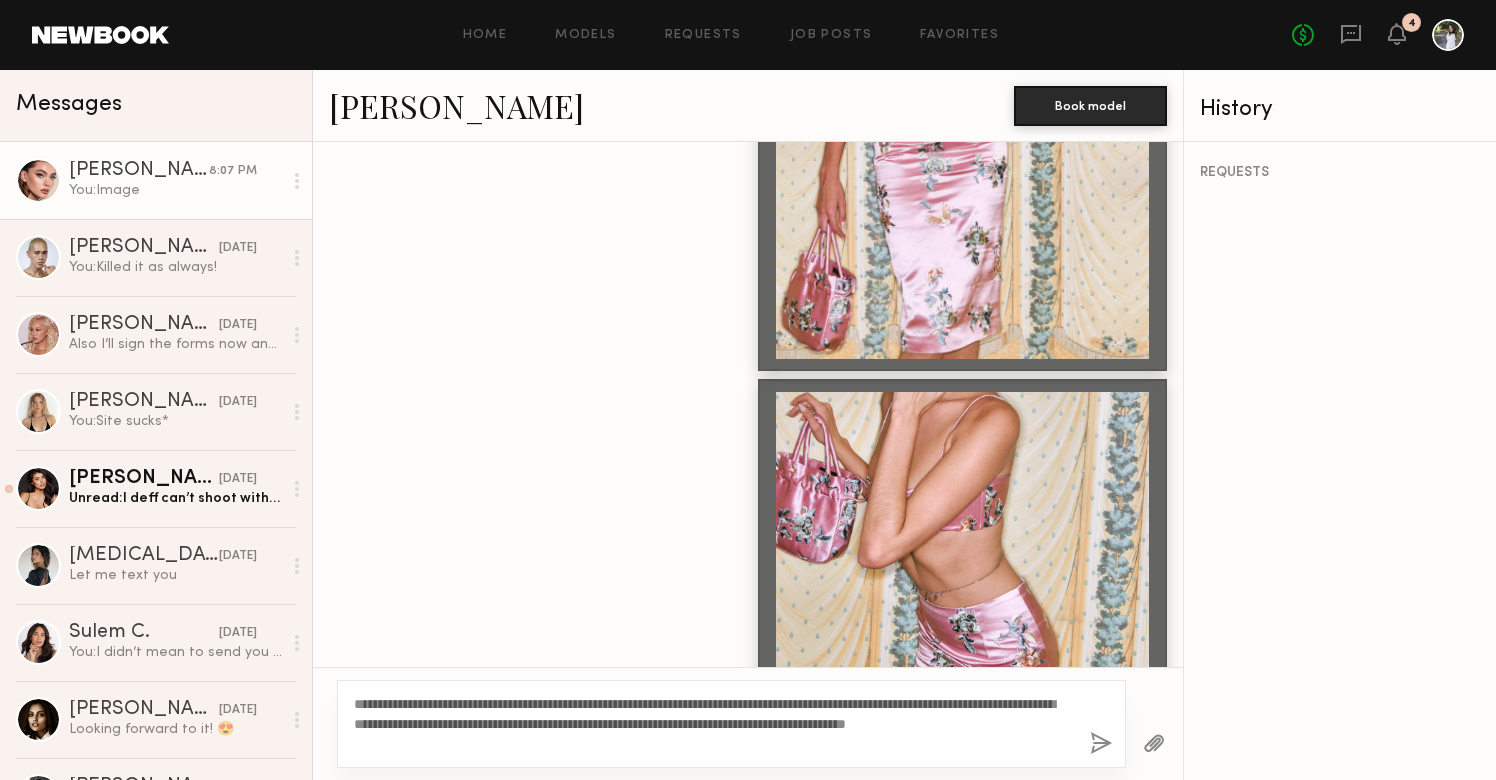 click on "**********" 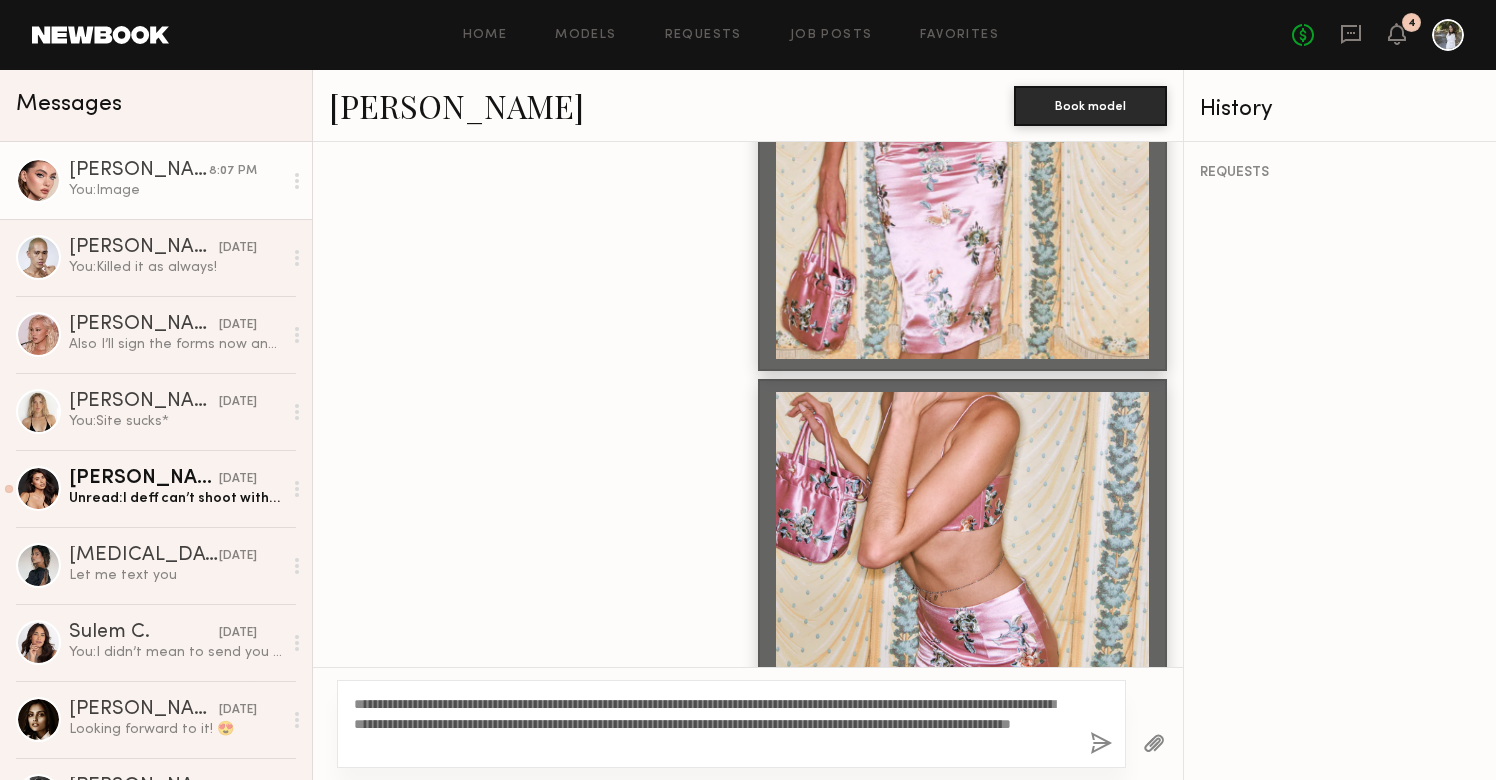 drag, startPoint x: 627, startPoint y: 704, endPoint x: 657, endPoint y: 712, distance: 31.04835 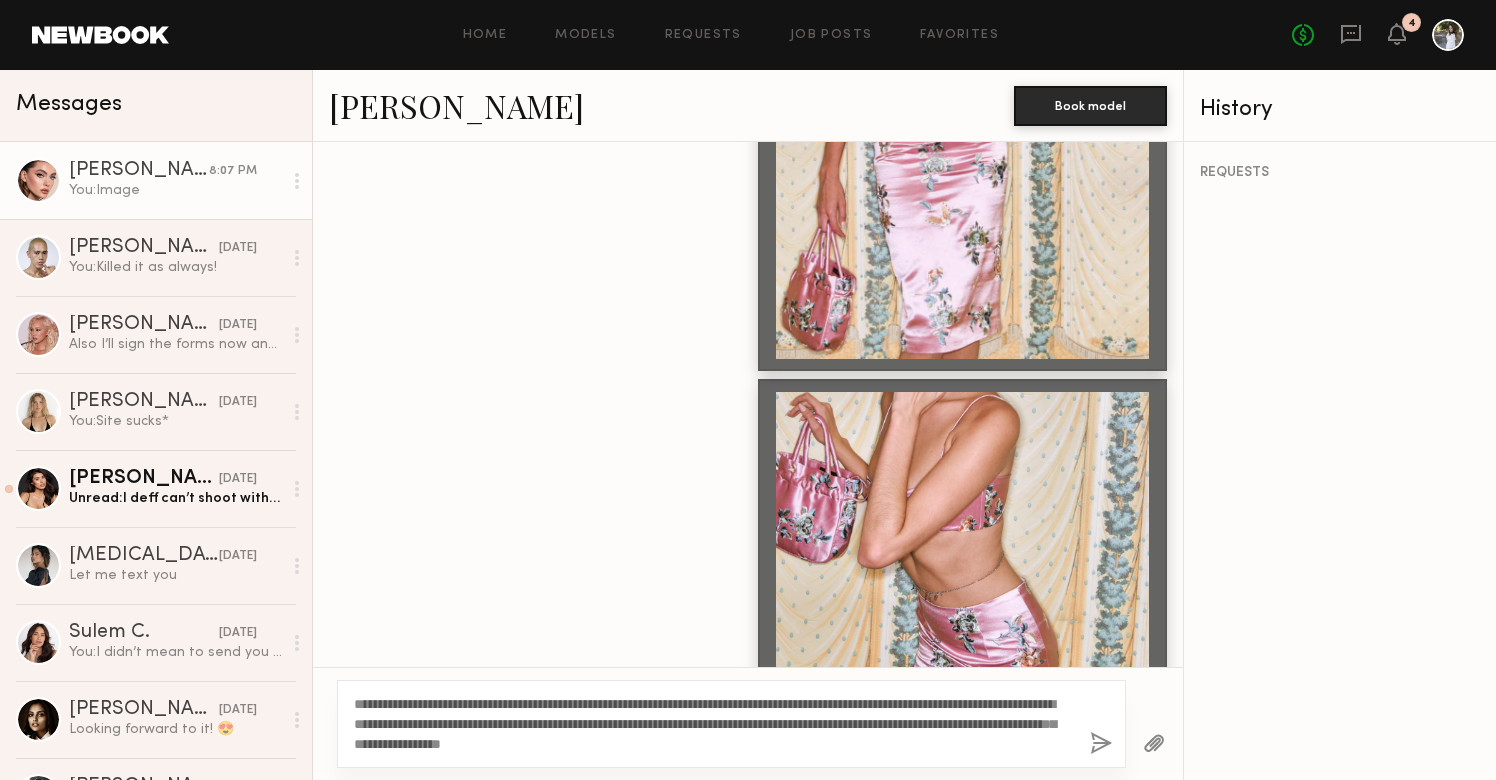 click on "**********" 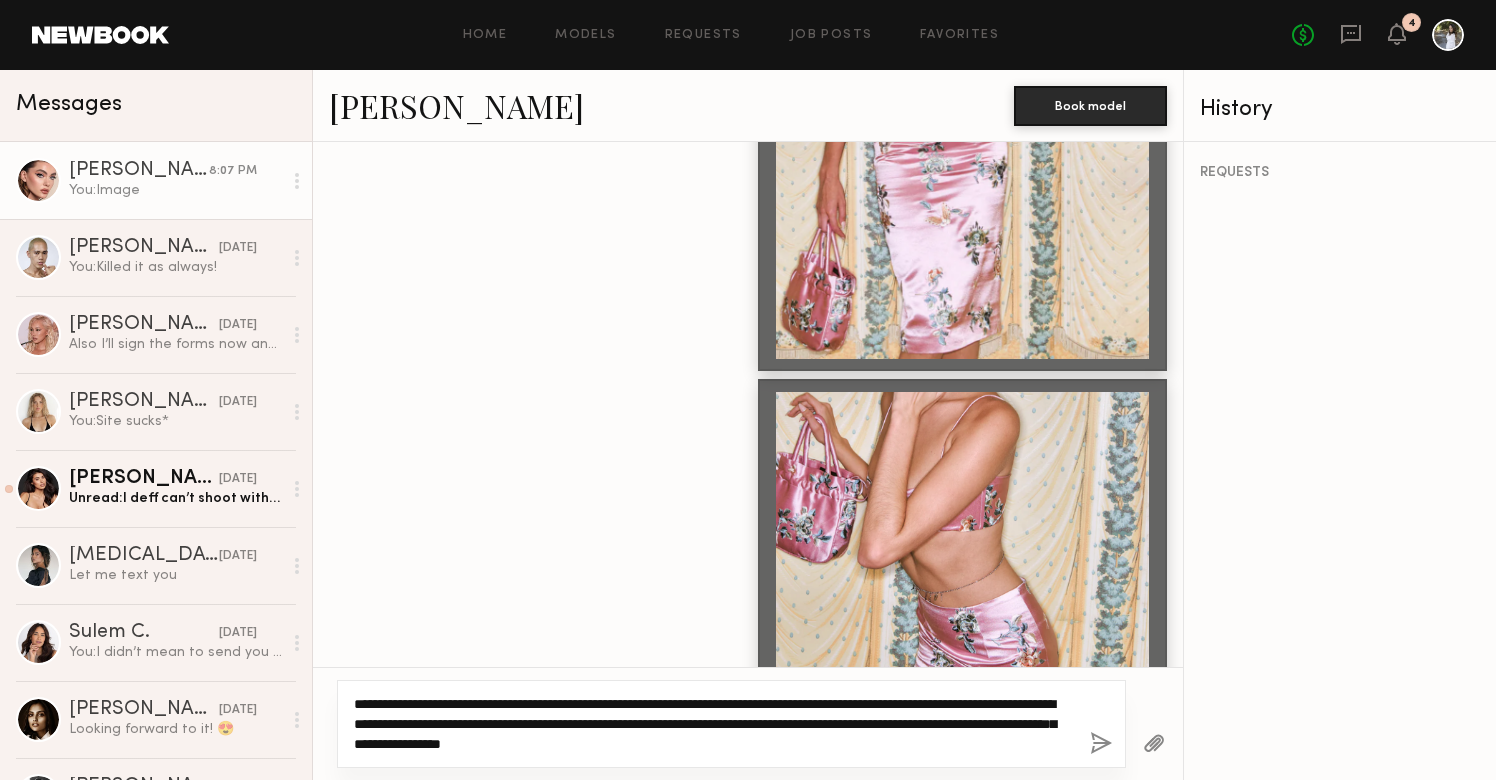 click on "**********" 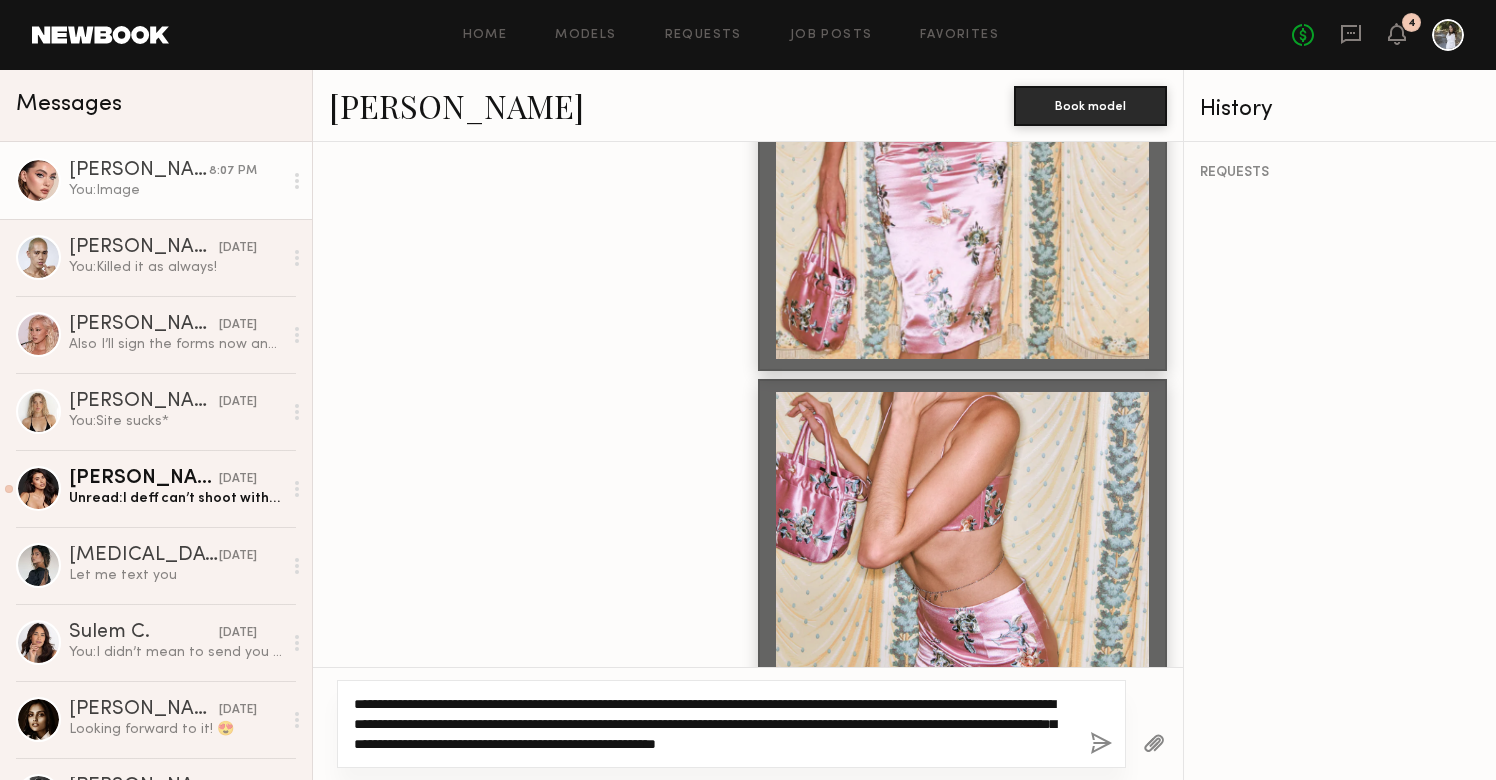 click on "**********" 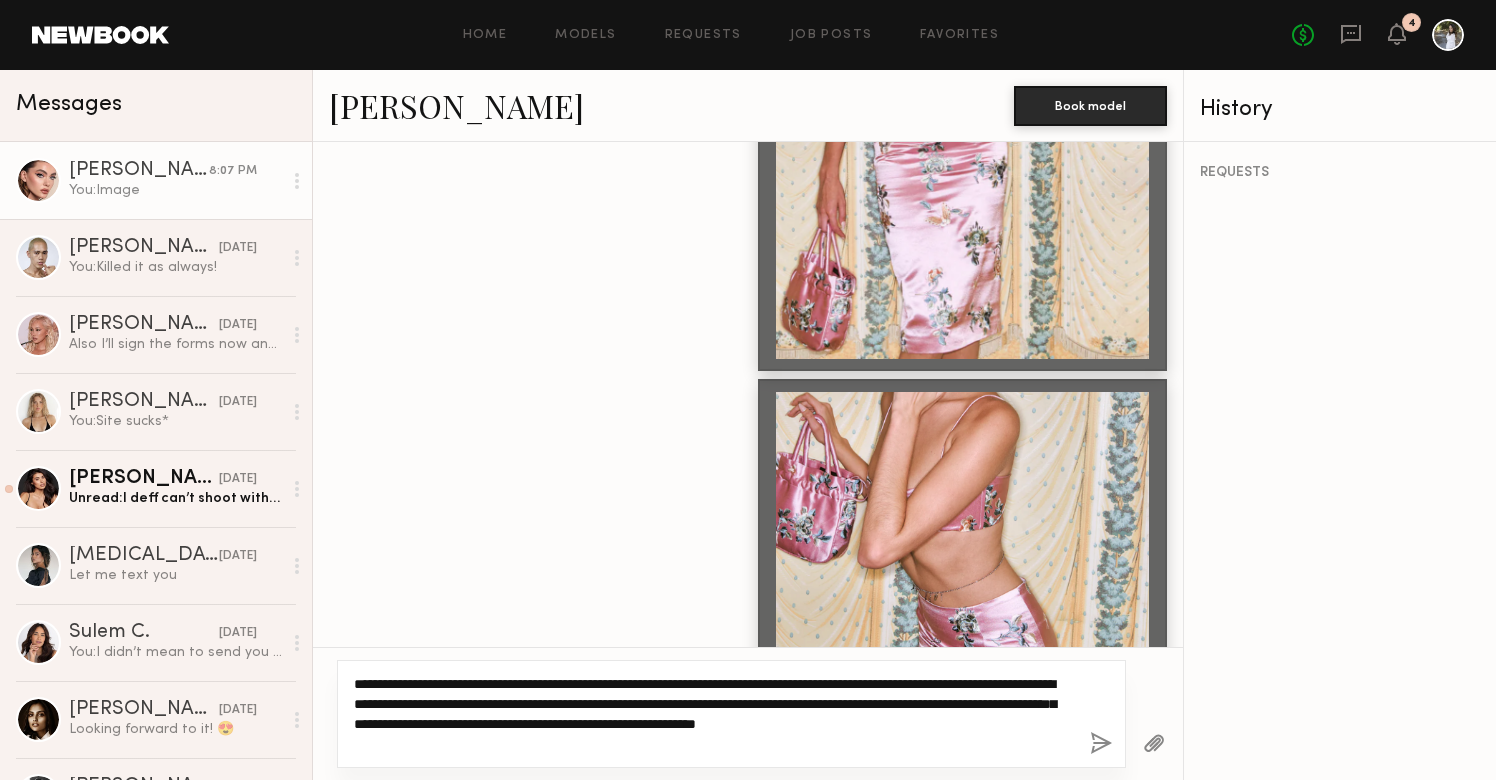 click on "**********" 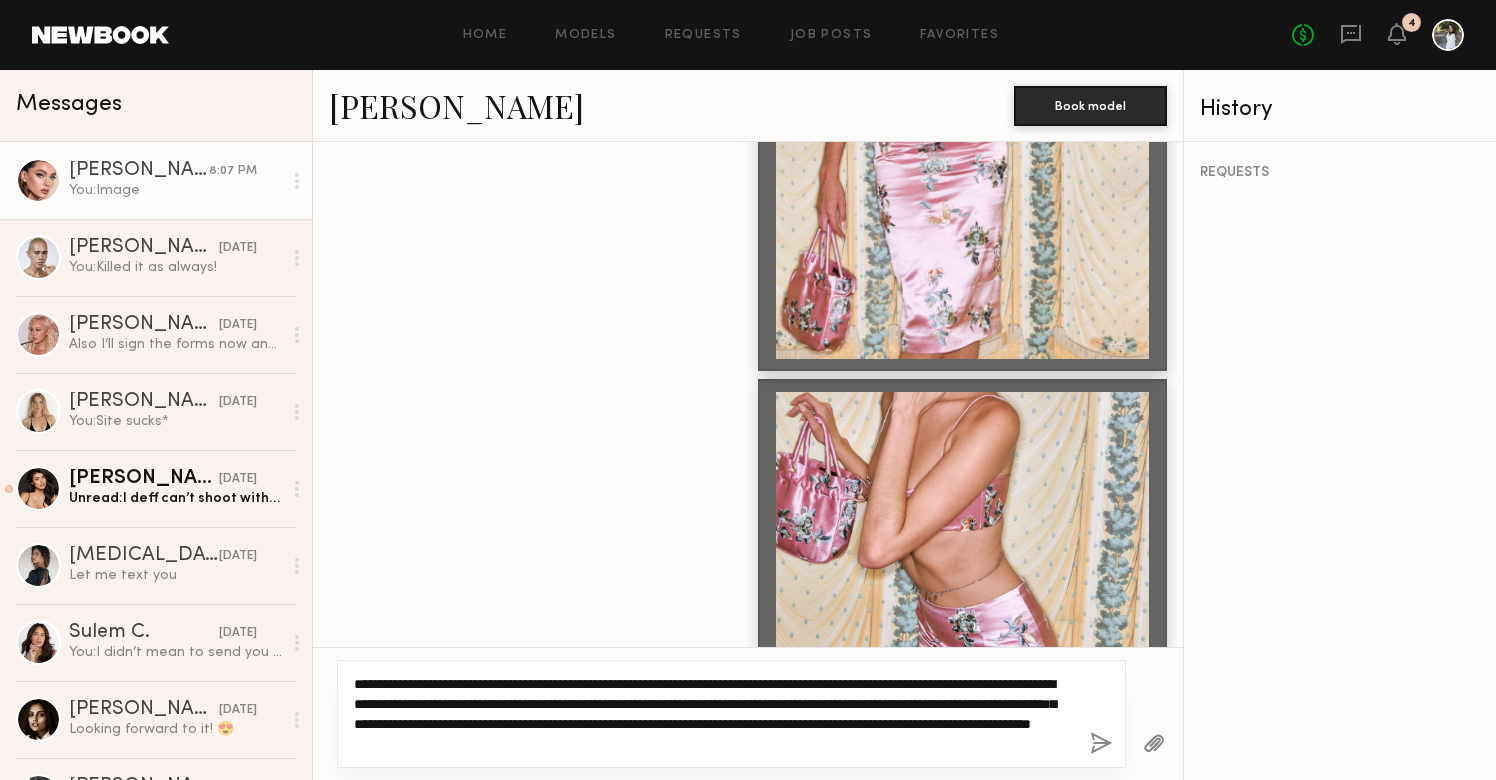 click on "**********" 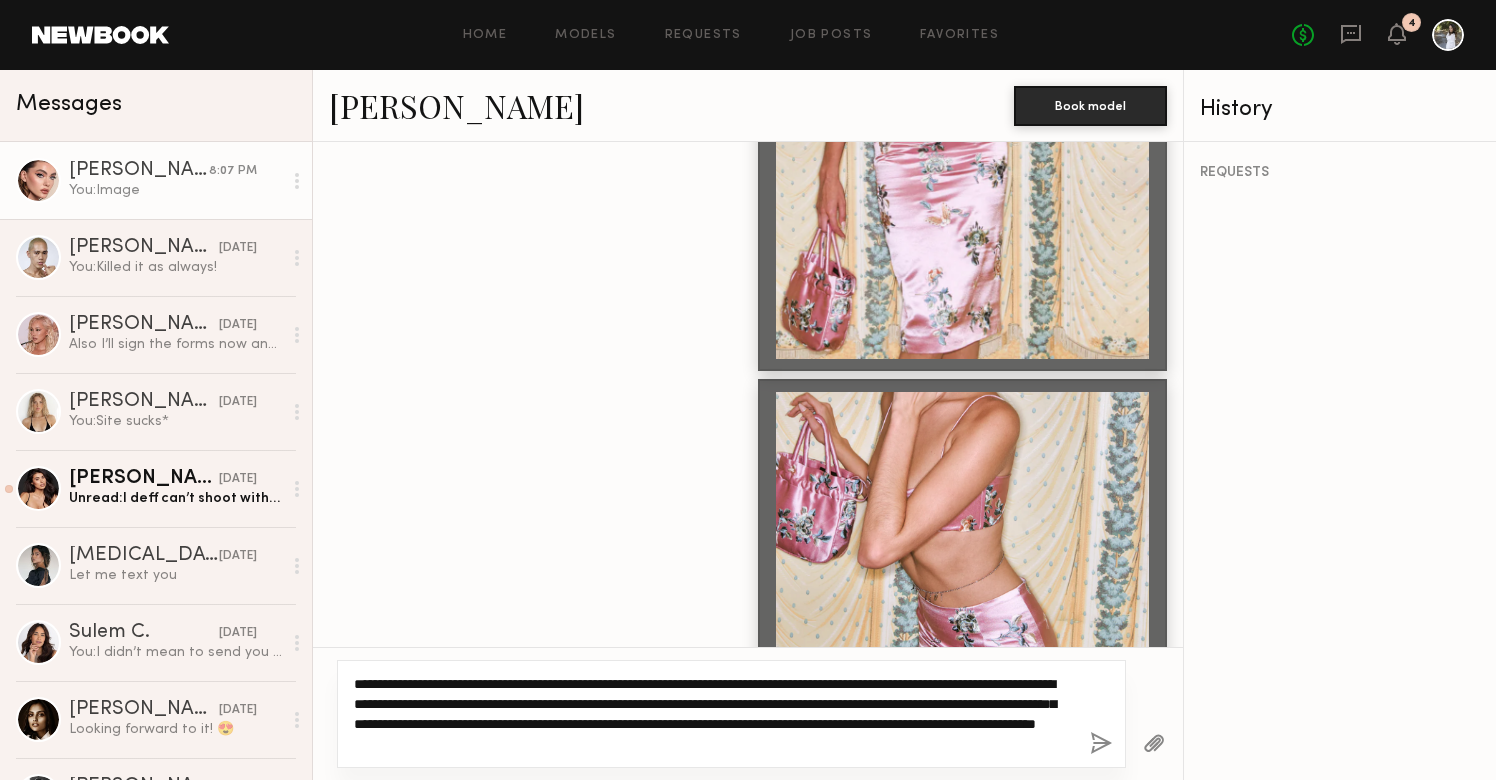 click on "**********" 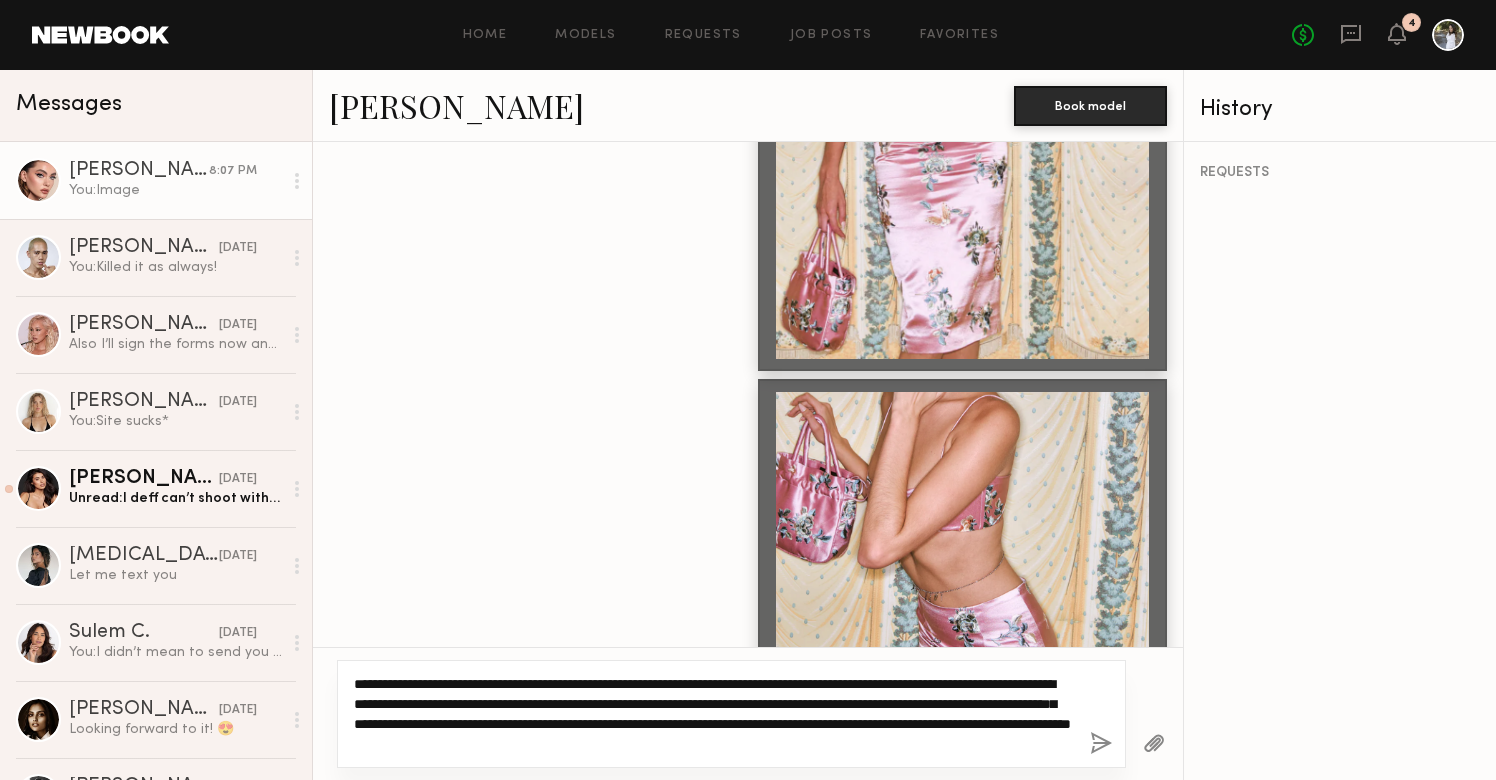 click on "**********" 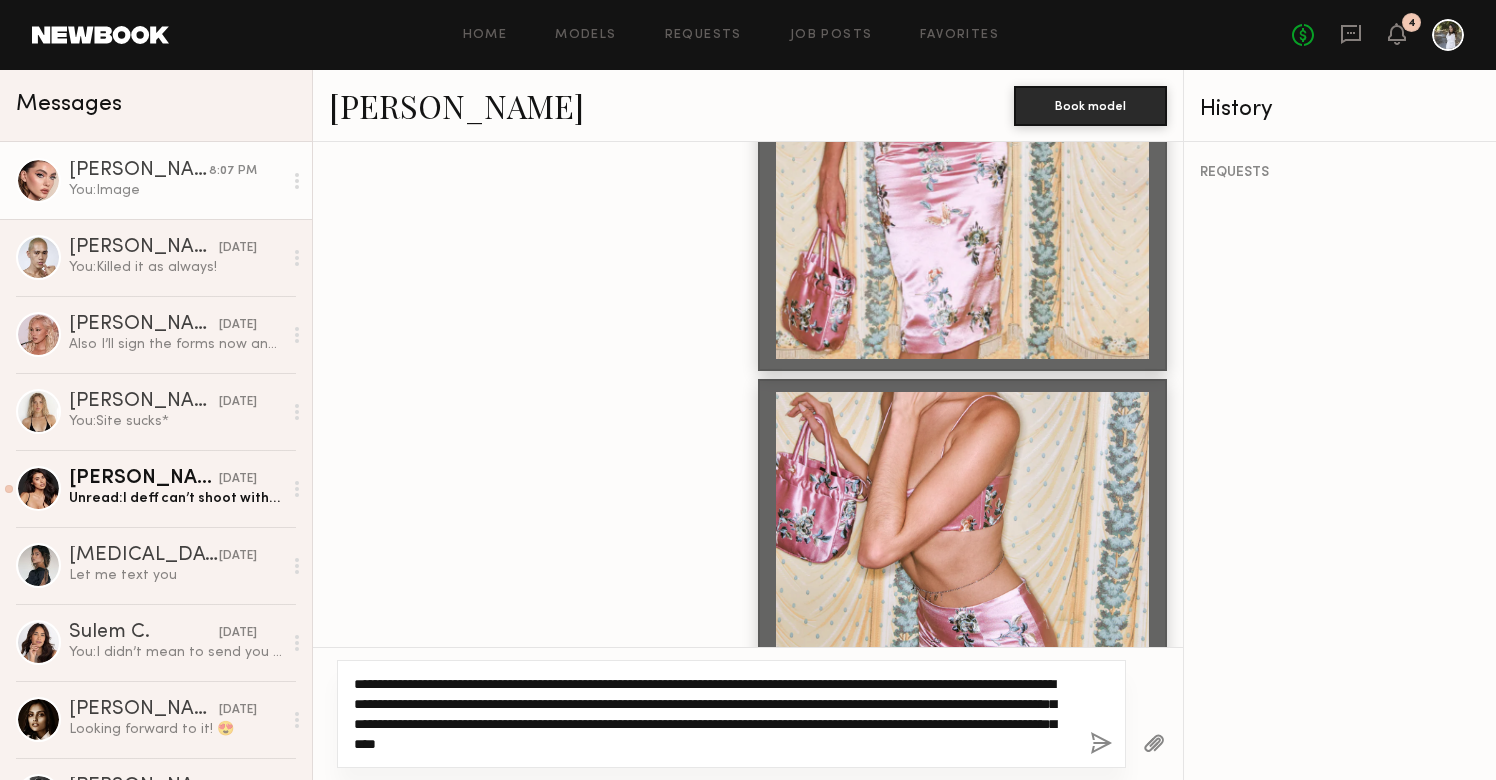 click on "**********" 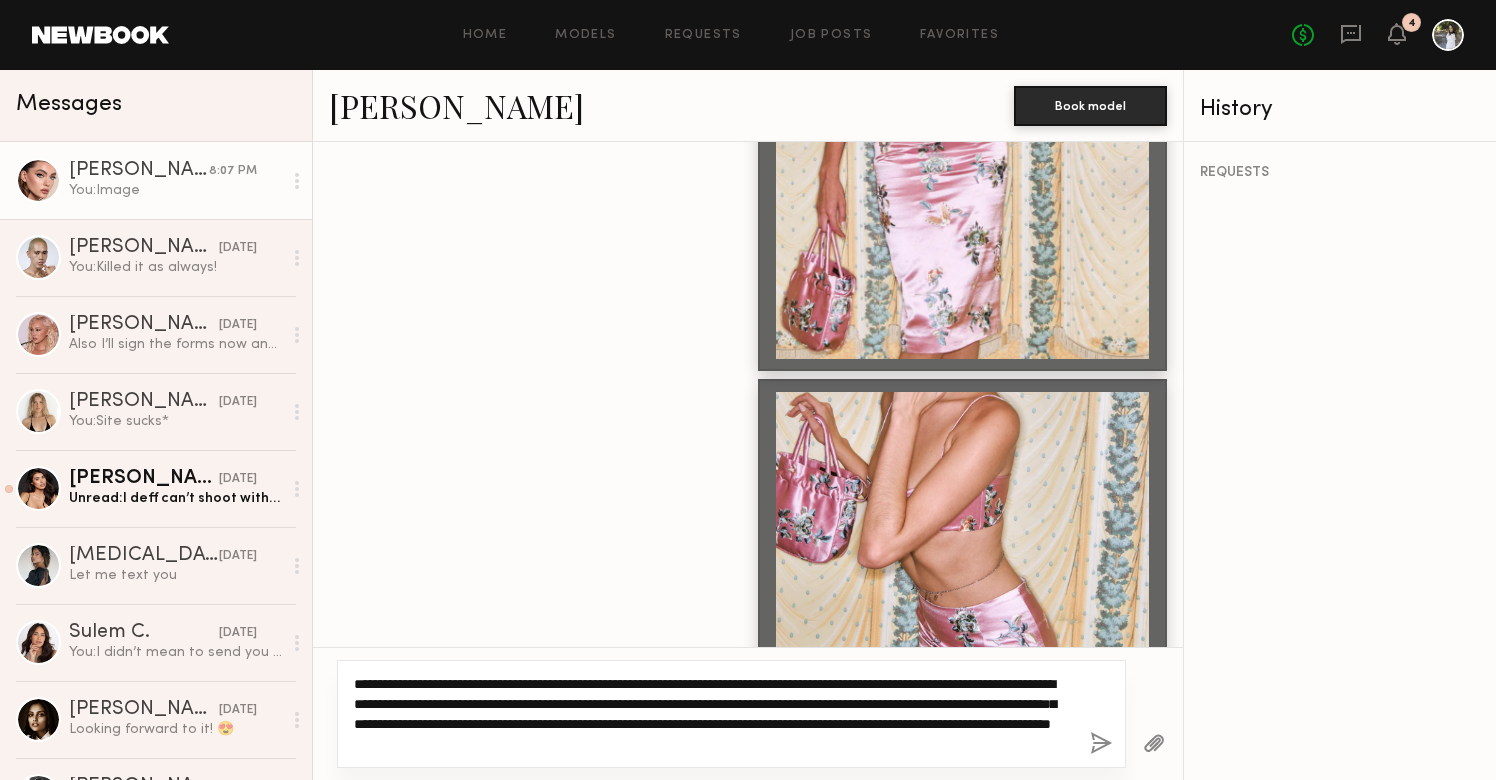 click on "**********" 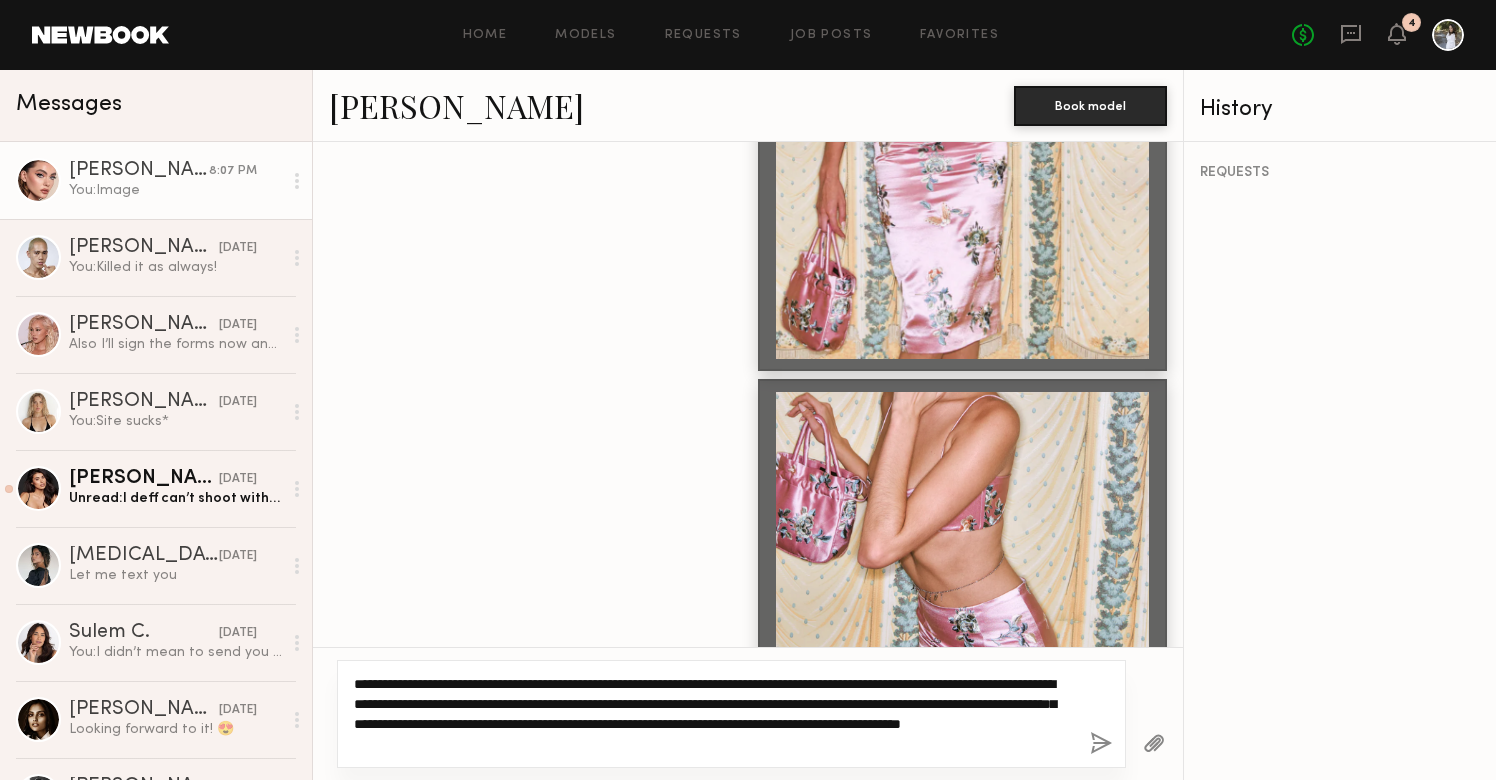 click on "**********" 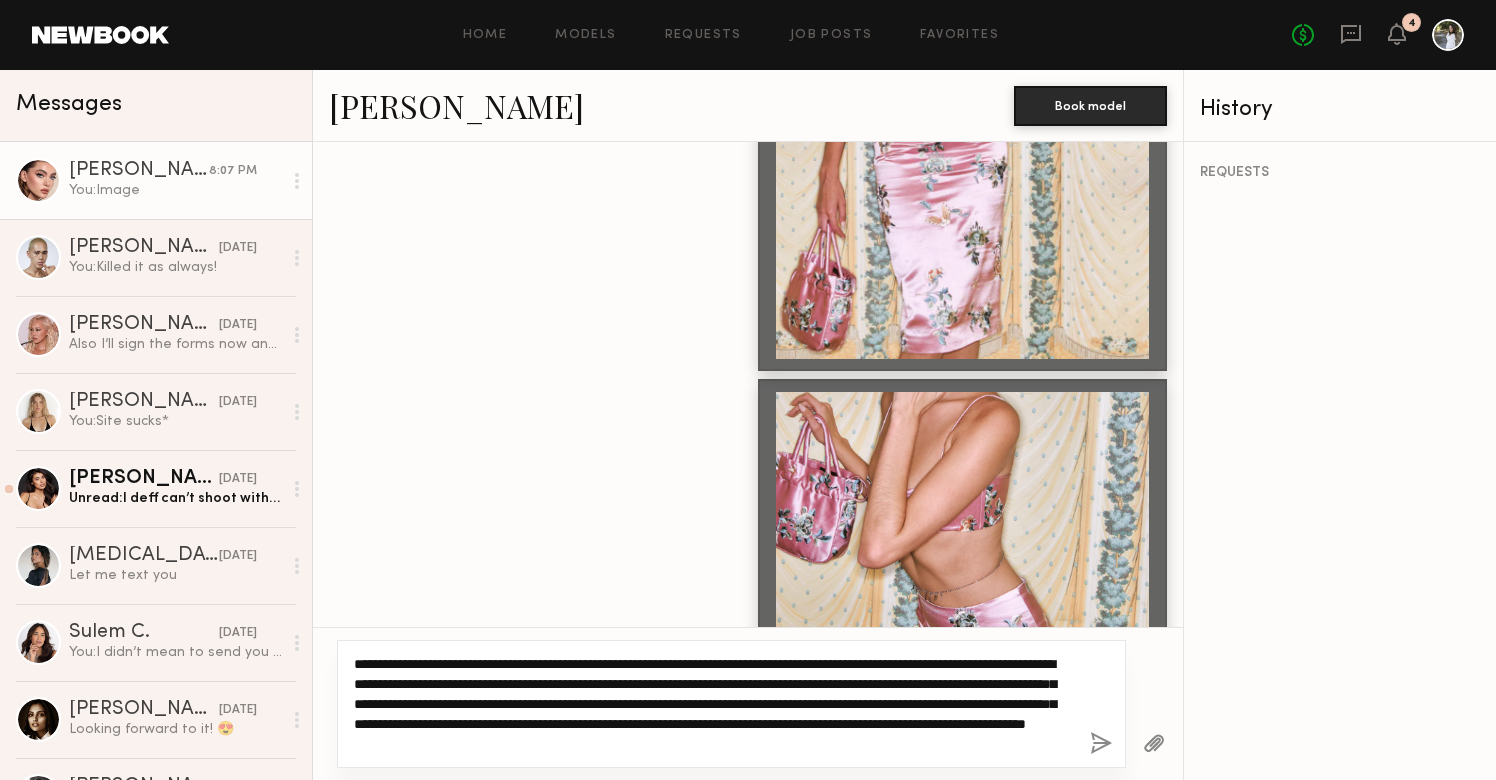 click on "**********" 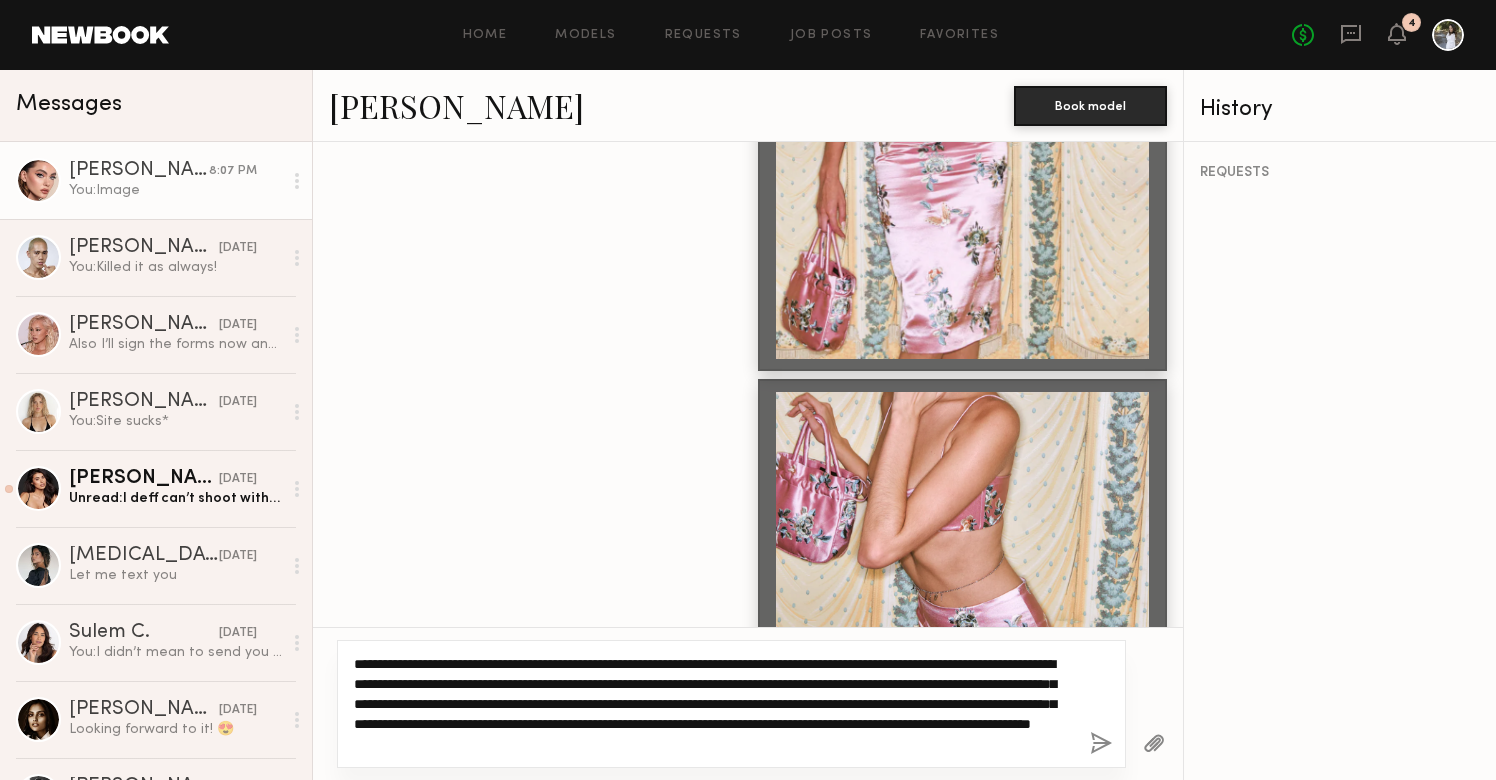 click on "**********" 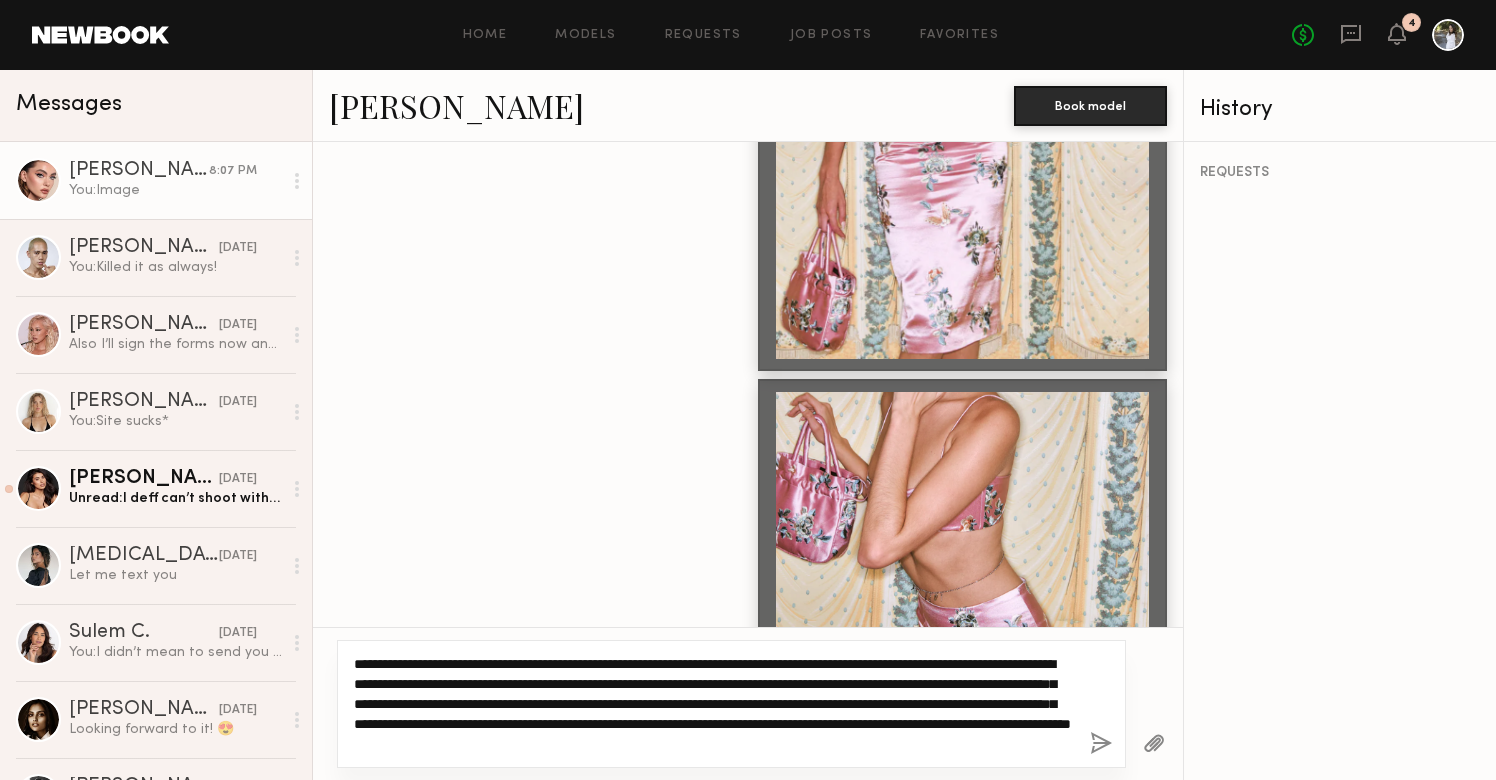 type on "**********" 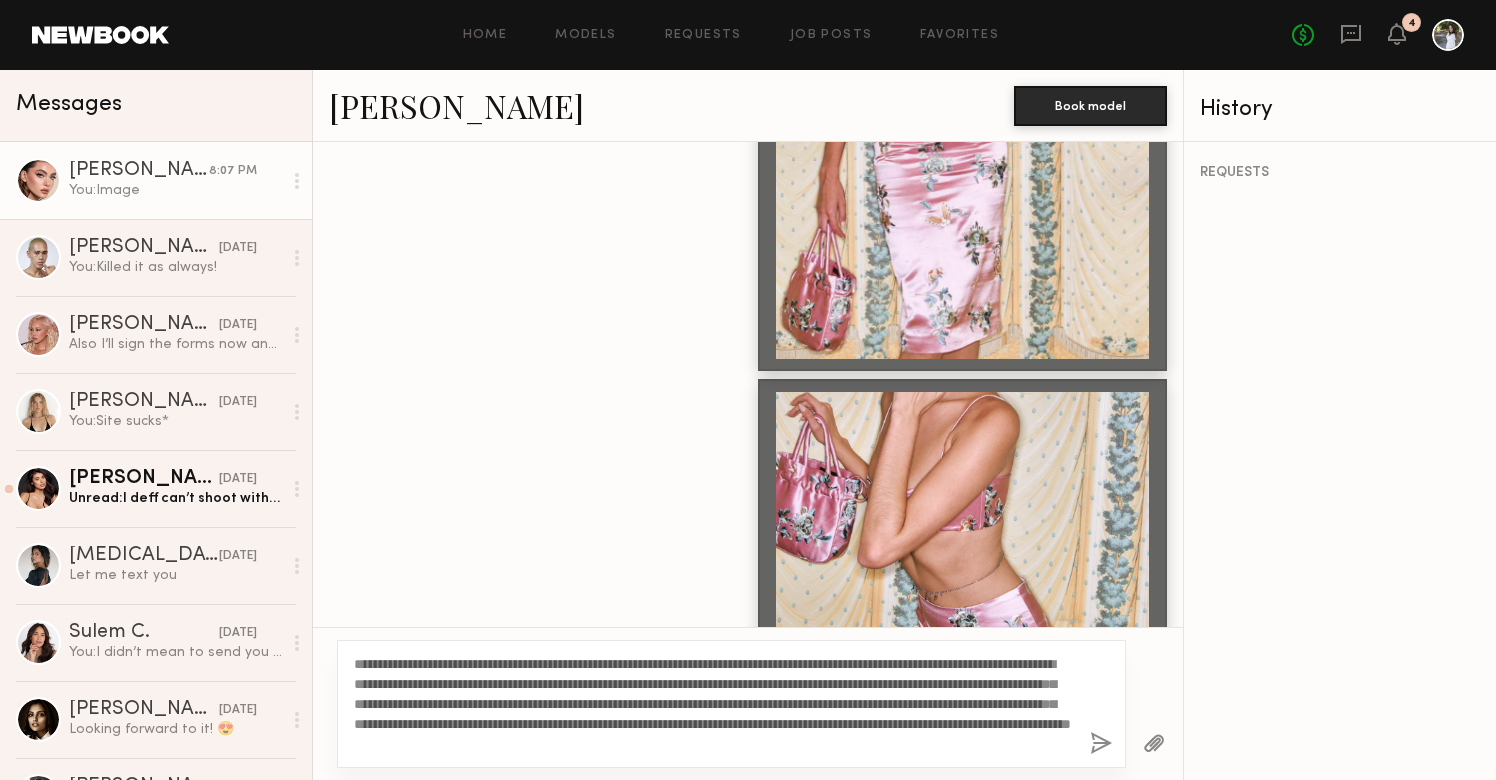 click 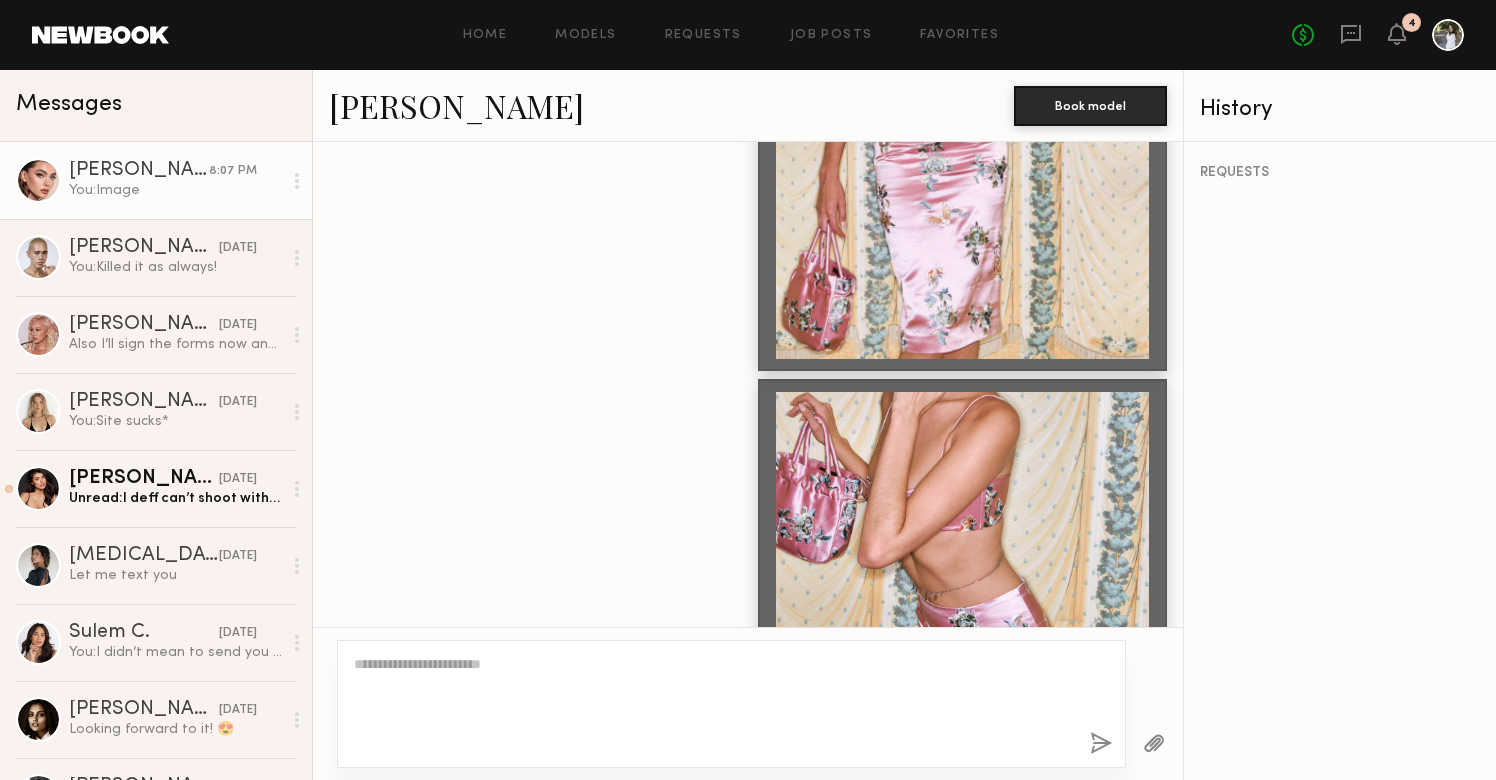 scroll, scrollTop: 10088, scrollLeft: 0, axis: vertical 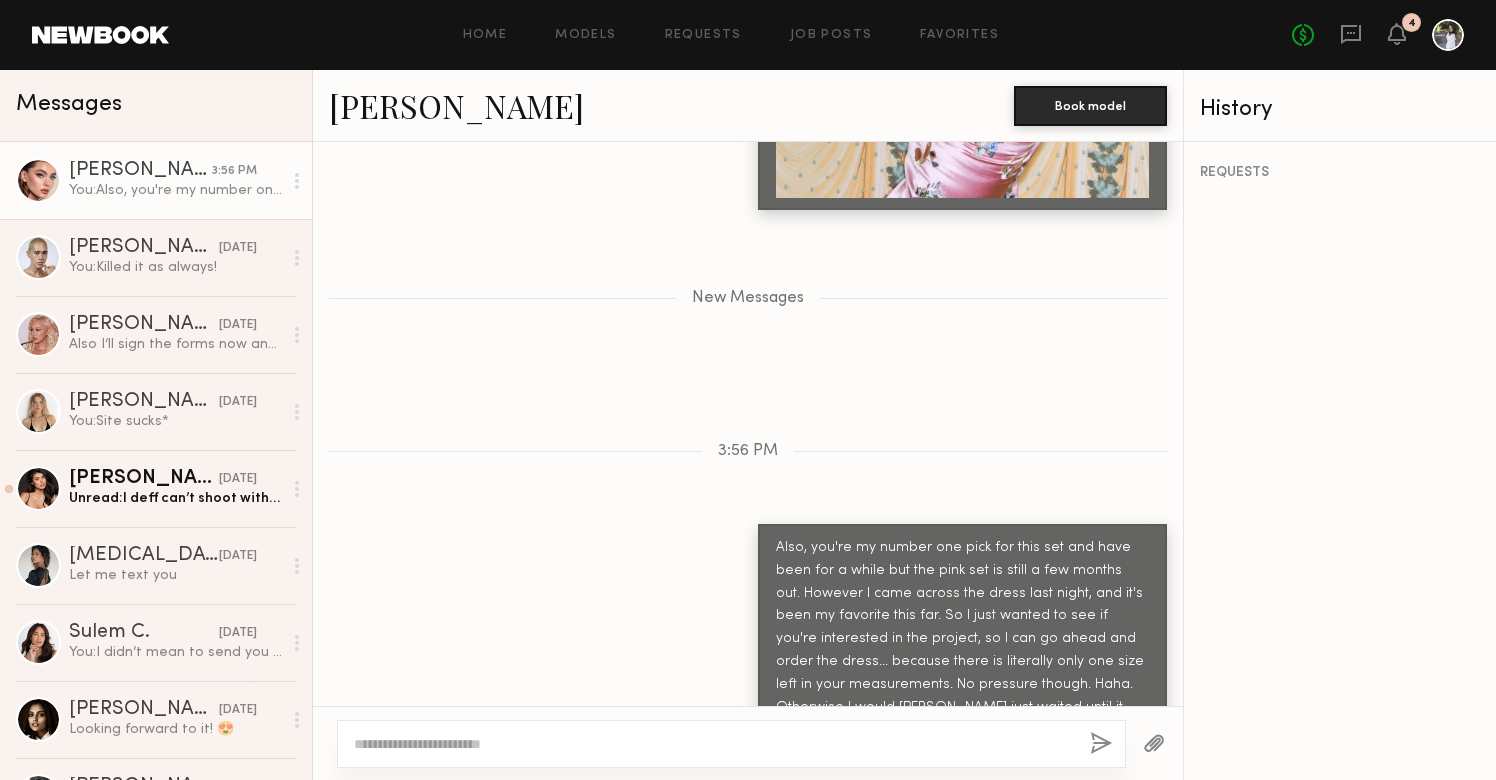 click 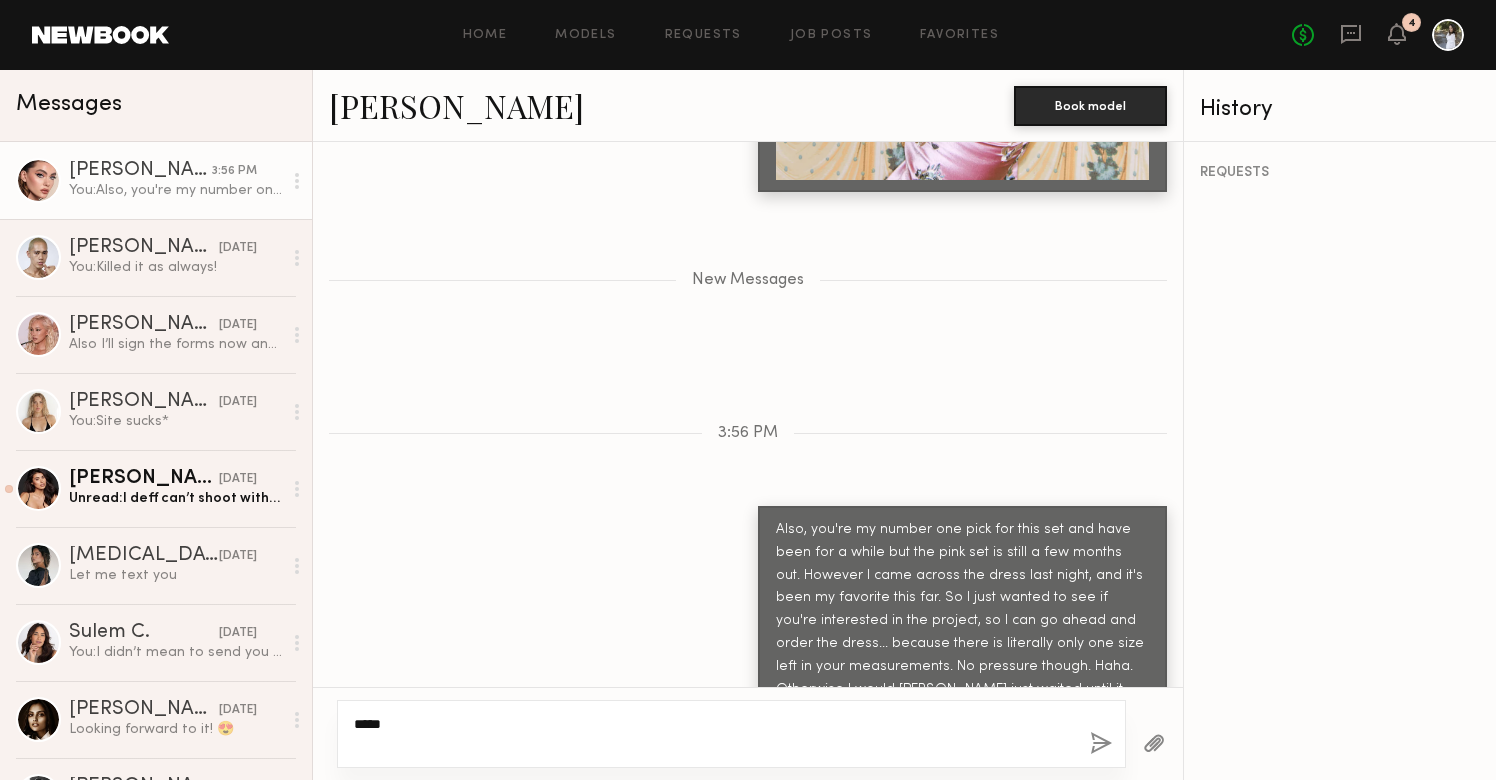 scroll, scrollTop: 10088, scrollLeft: 0, axis: vertical 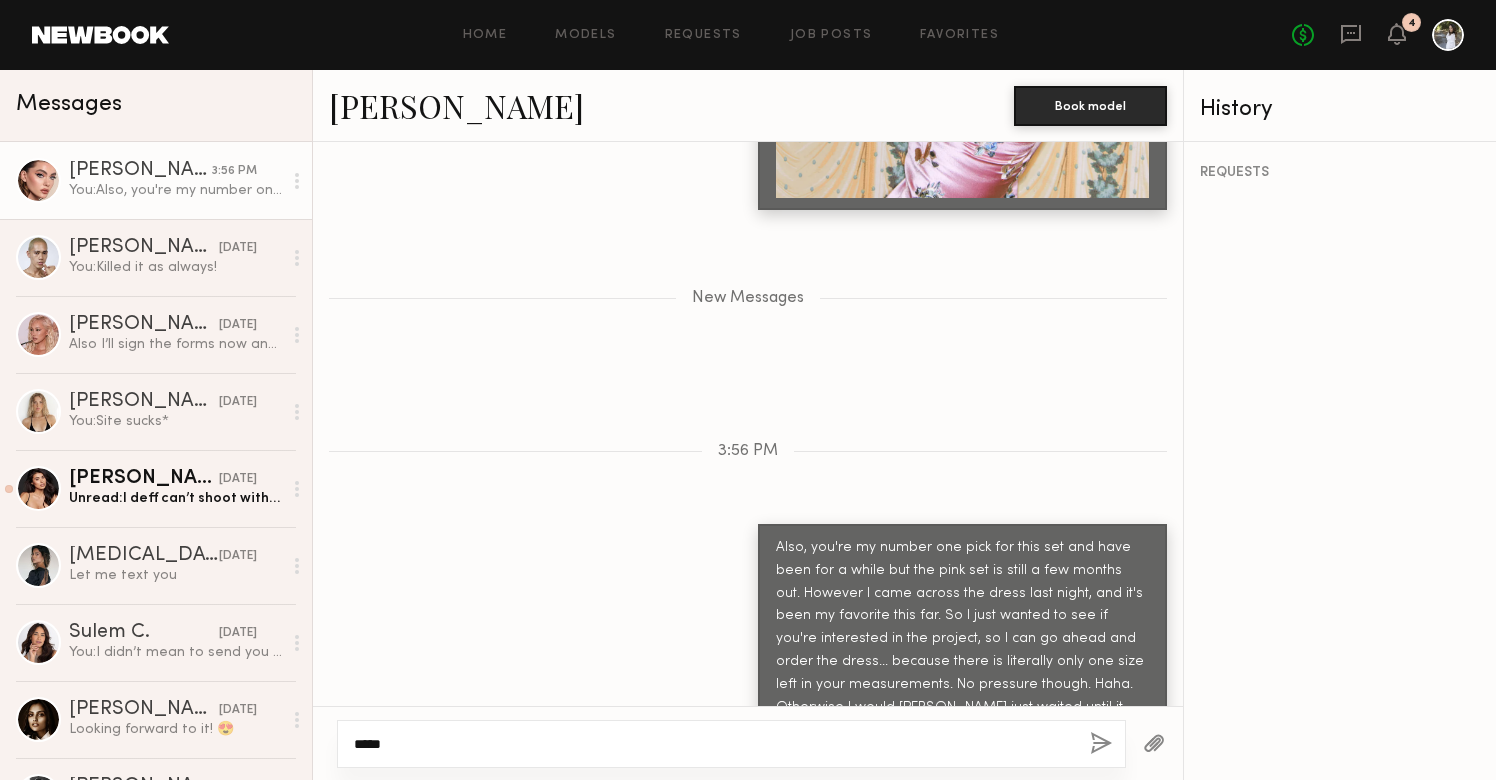 type on "*****" 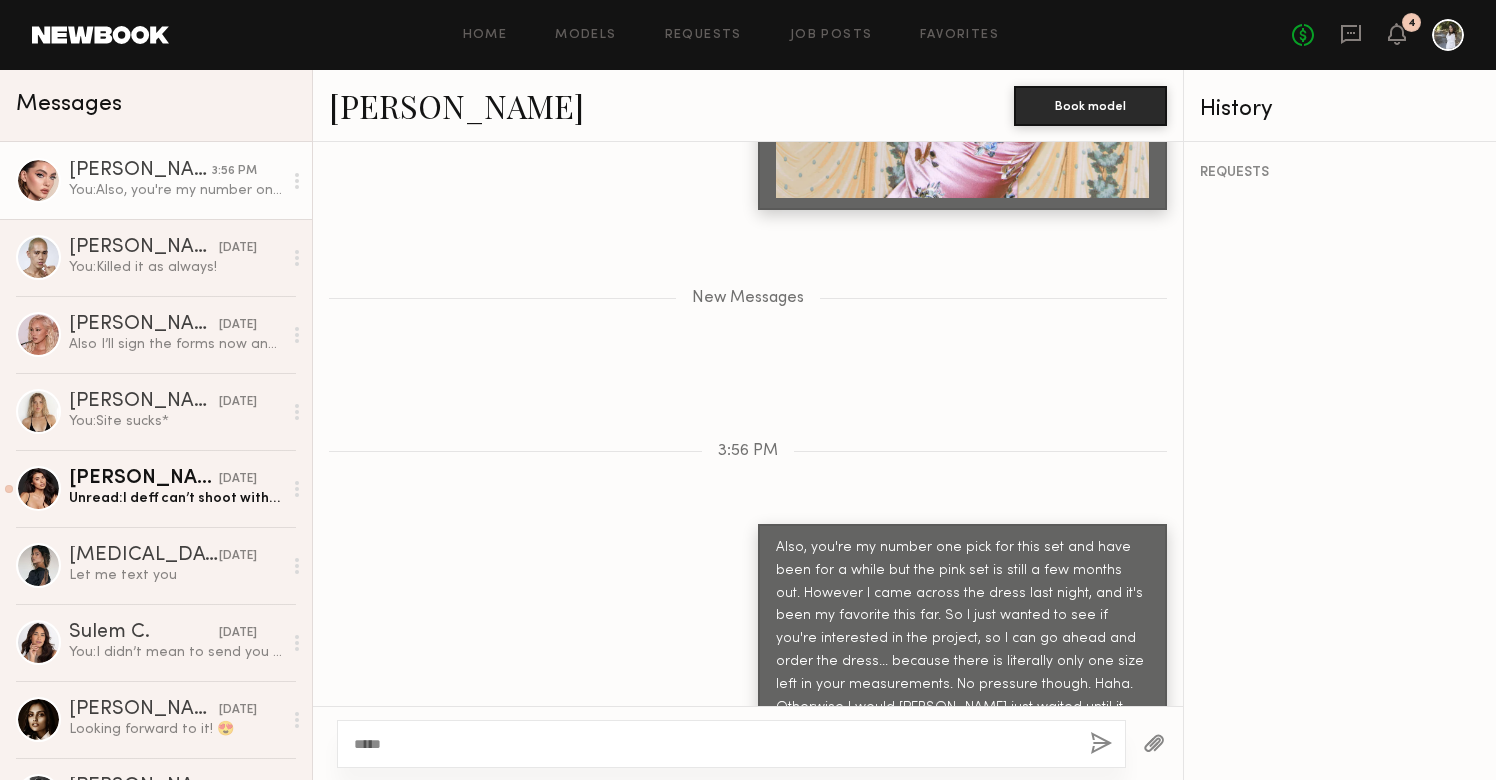click 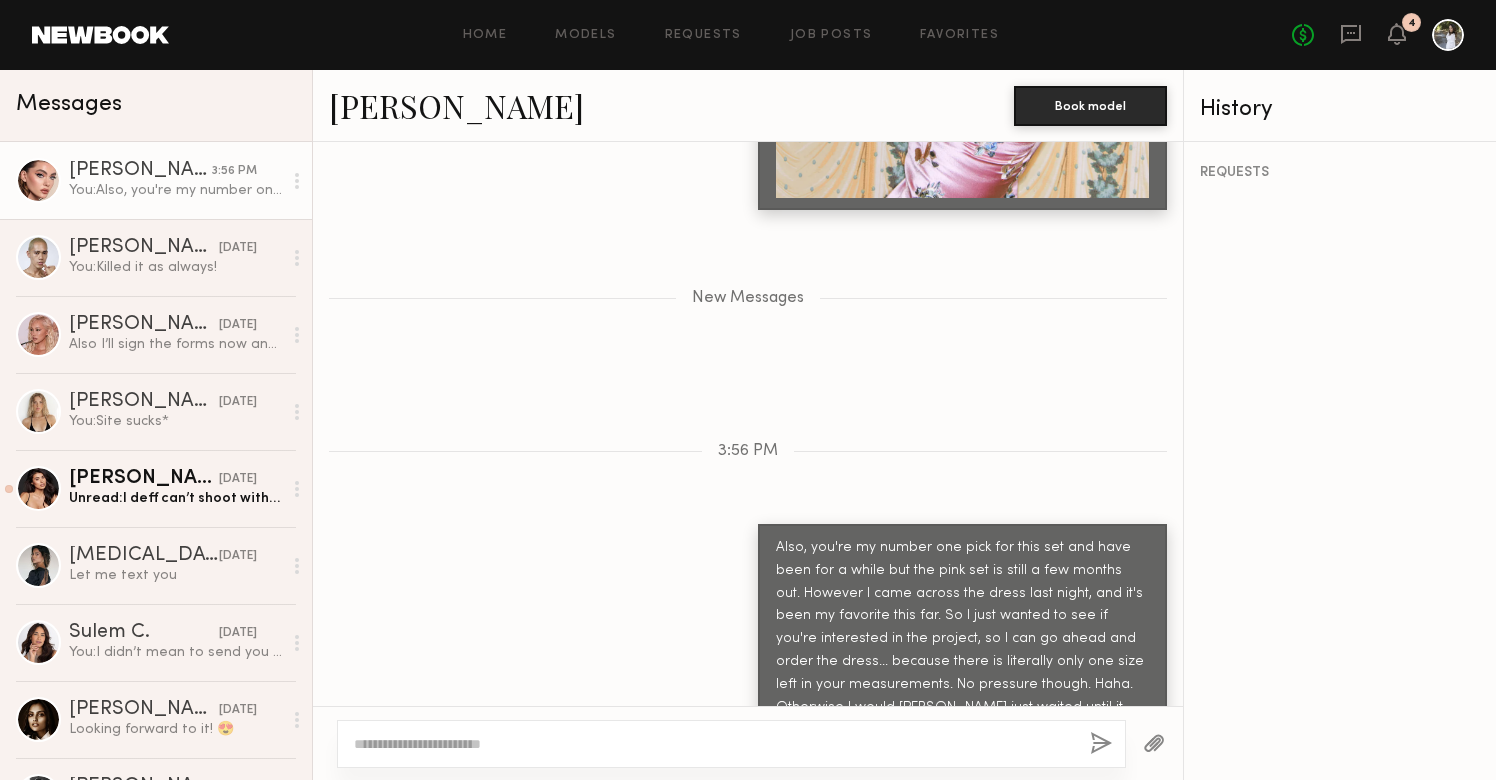 scroll, scrollTop: 10144, scrollLeft: 0, axis: vertical 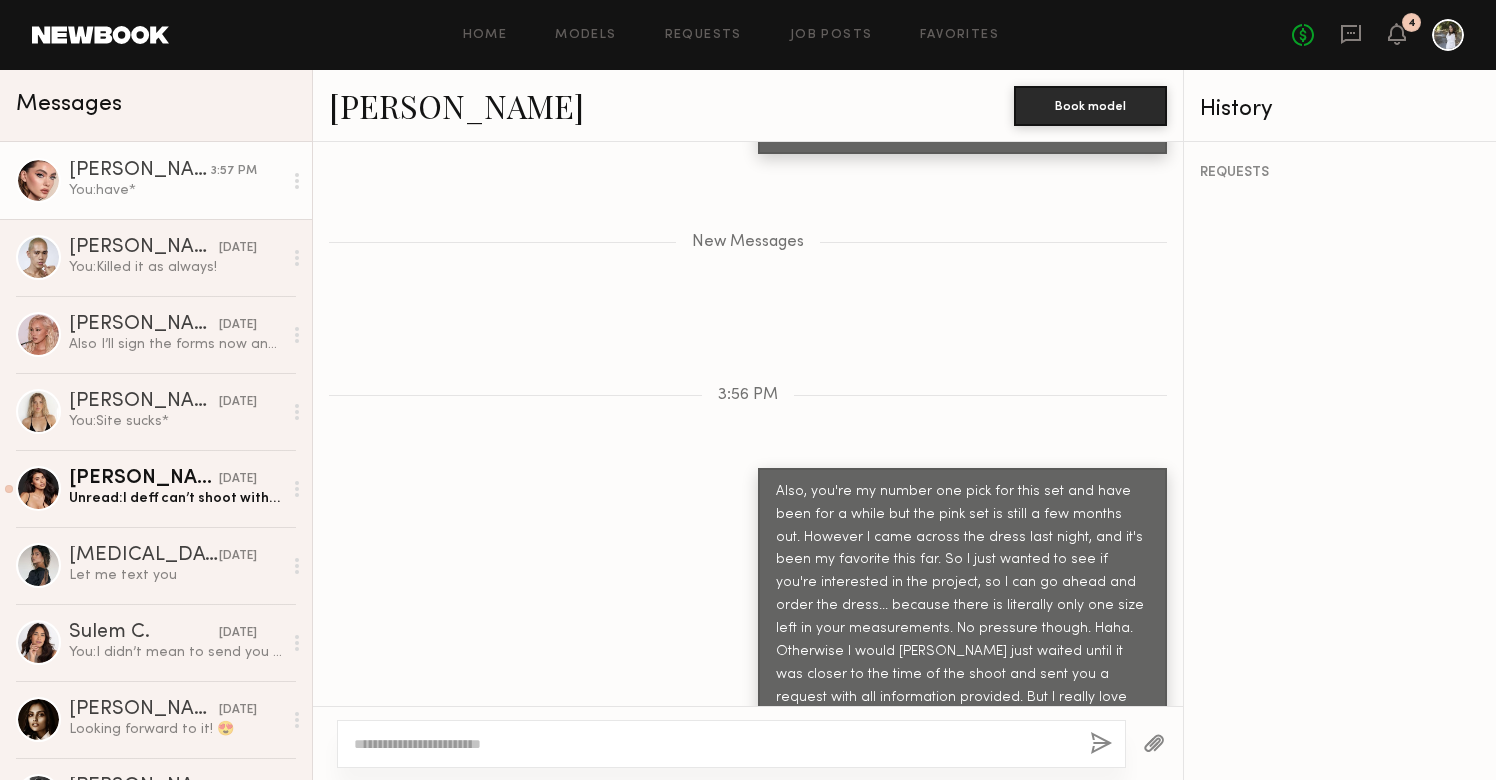 click on "[PERSON_NAME]" 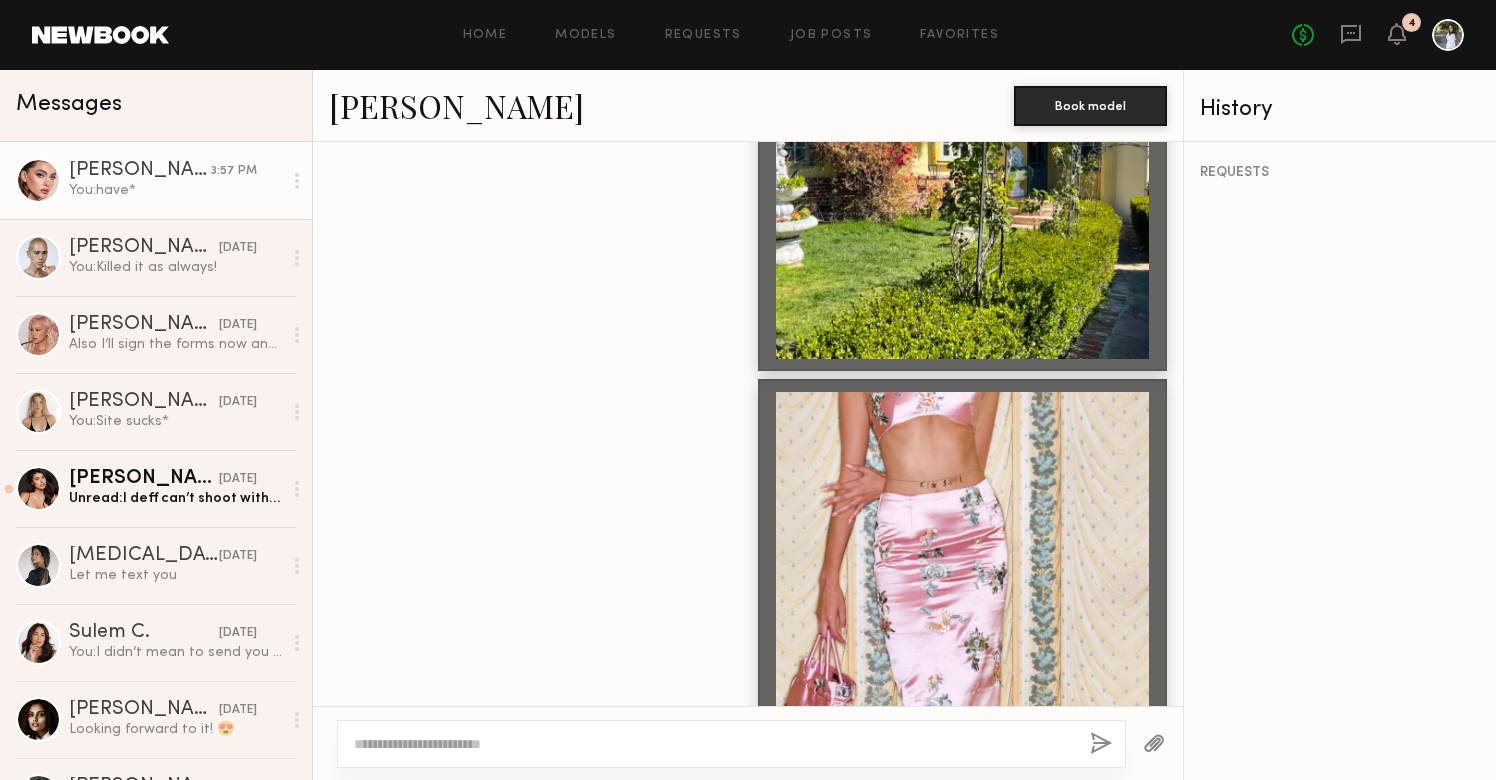 scroll, scrollTop: 9345, scrollLeft: 0, axis: vertical 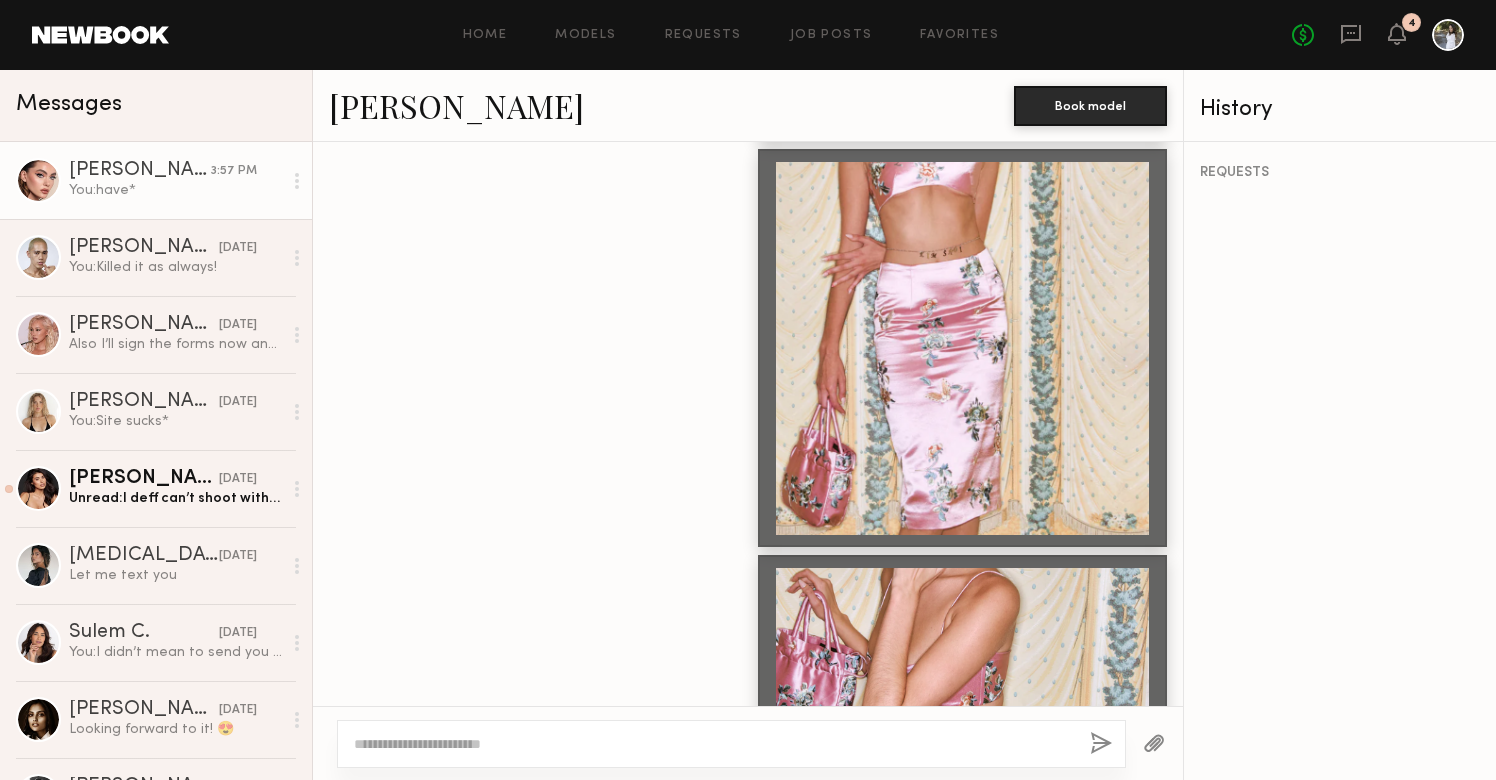 click 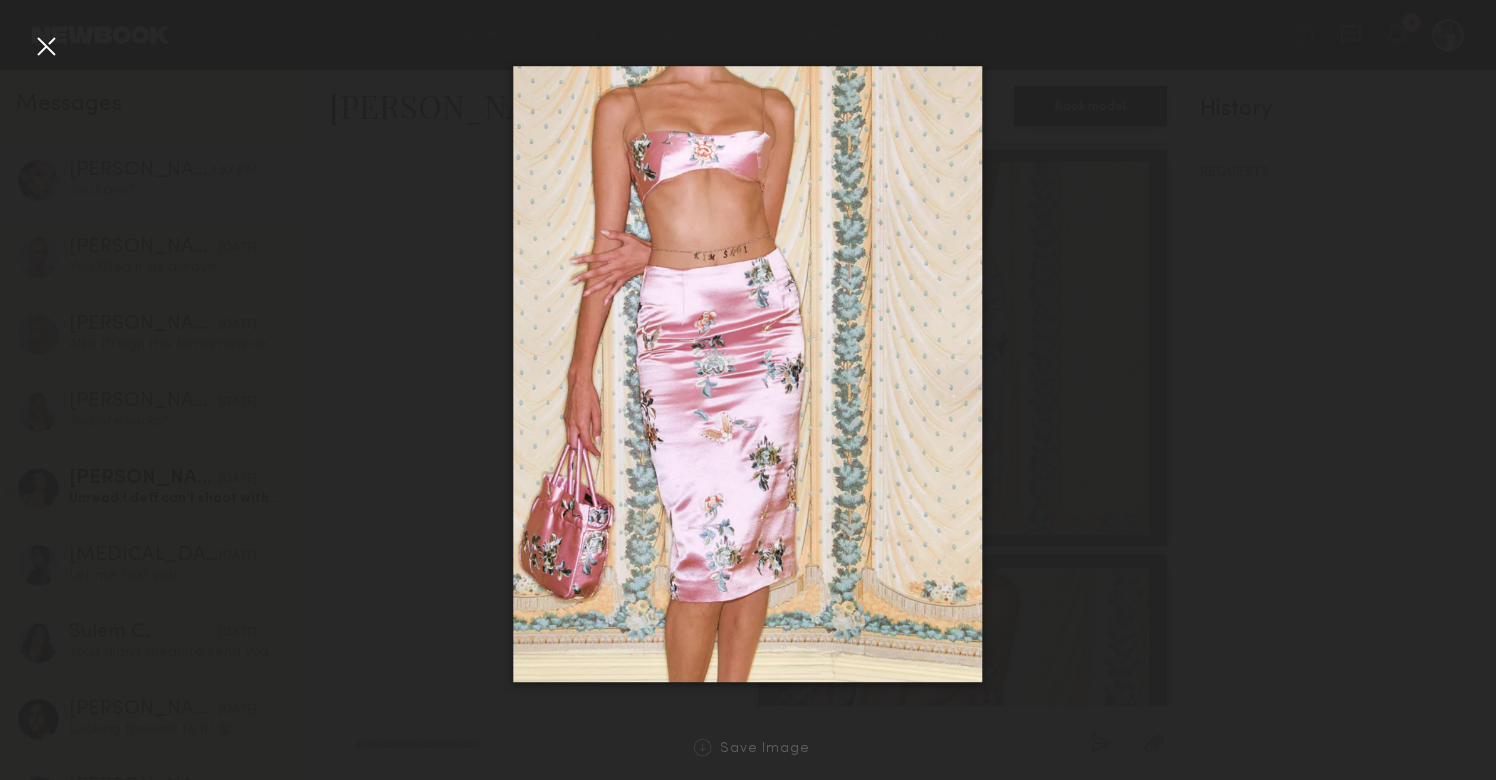 click 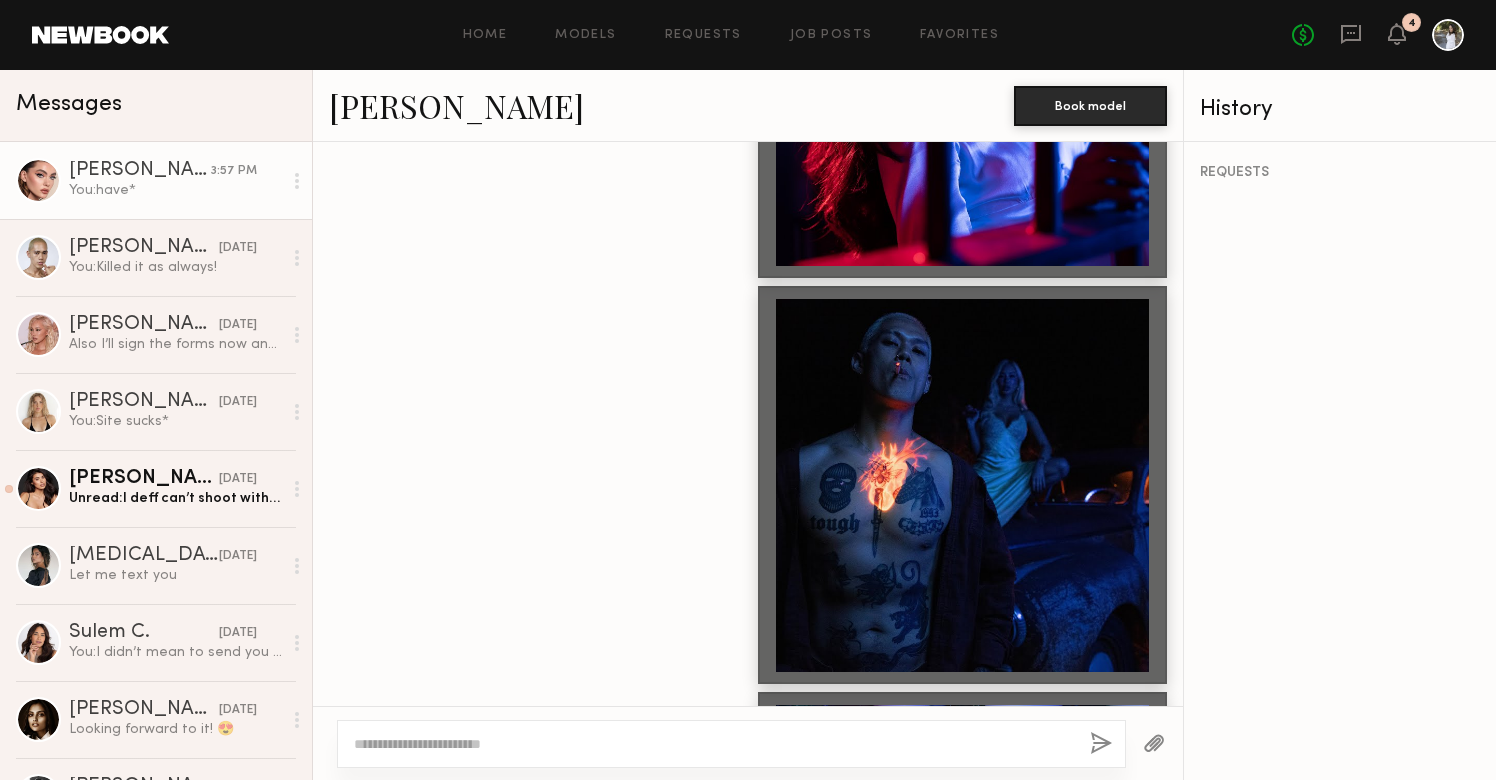 scroll, scrollTop: 2700, scrollLeft: 0, axis: vertical 